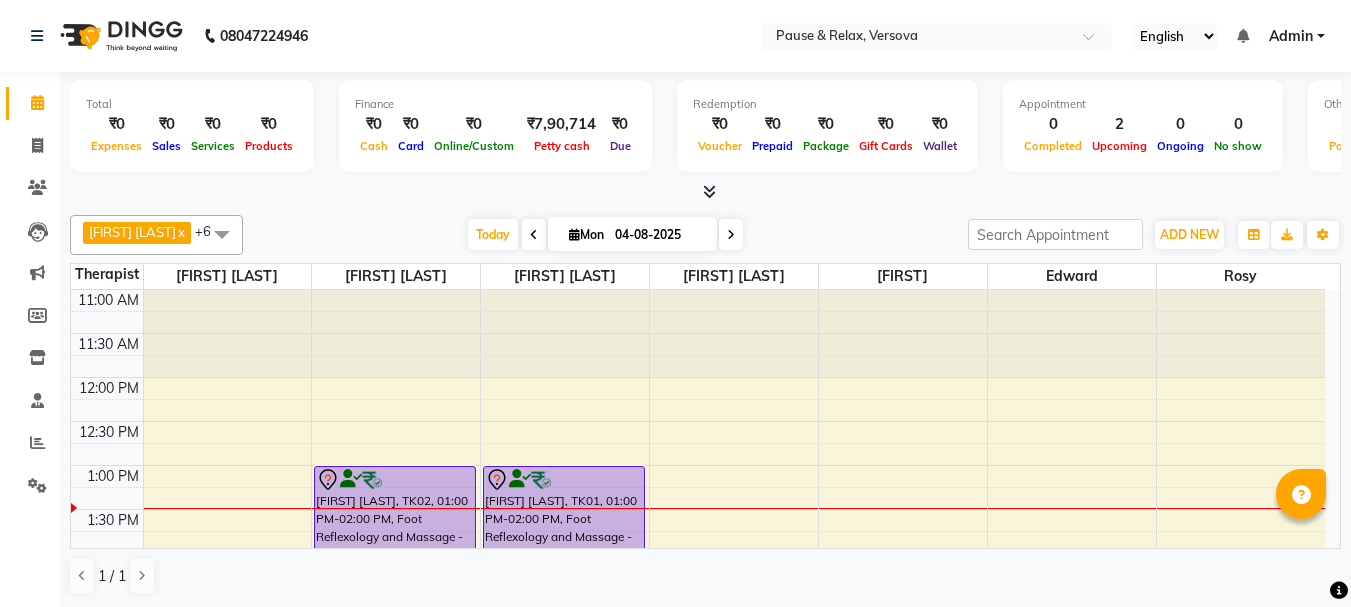 scroll, scrollTop: 0, scrollLeft: 0, axis: both 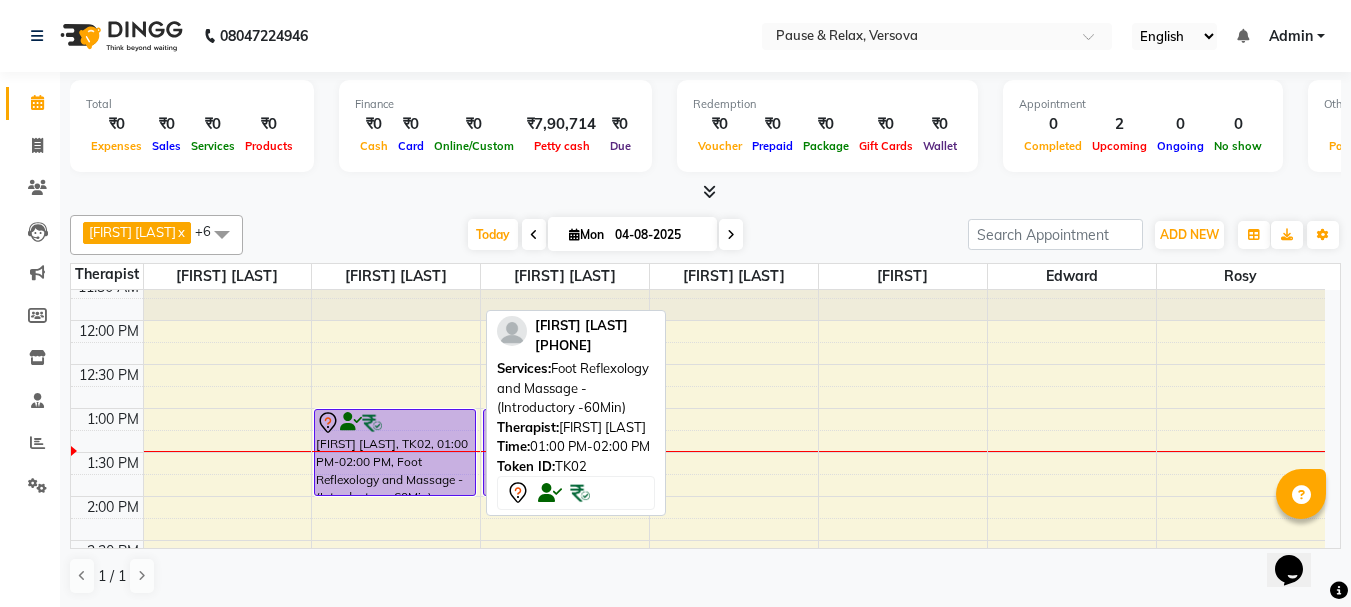 click on "[FIRST] [LAST], TK02, 01:00 PM-02:00 PM, Foot Reflexology and Massage - (Introductory -60Min)" at bounding box center [395, 452] 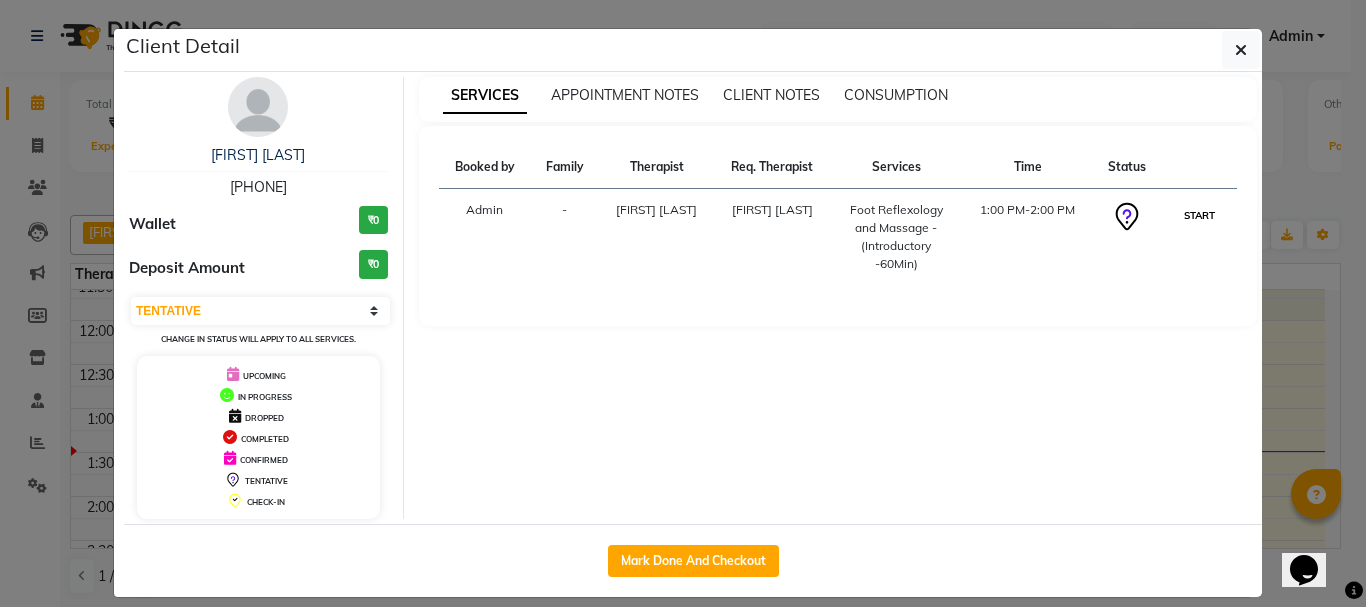click on "START" at bounding box center (1199, 215) 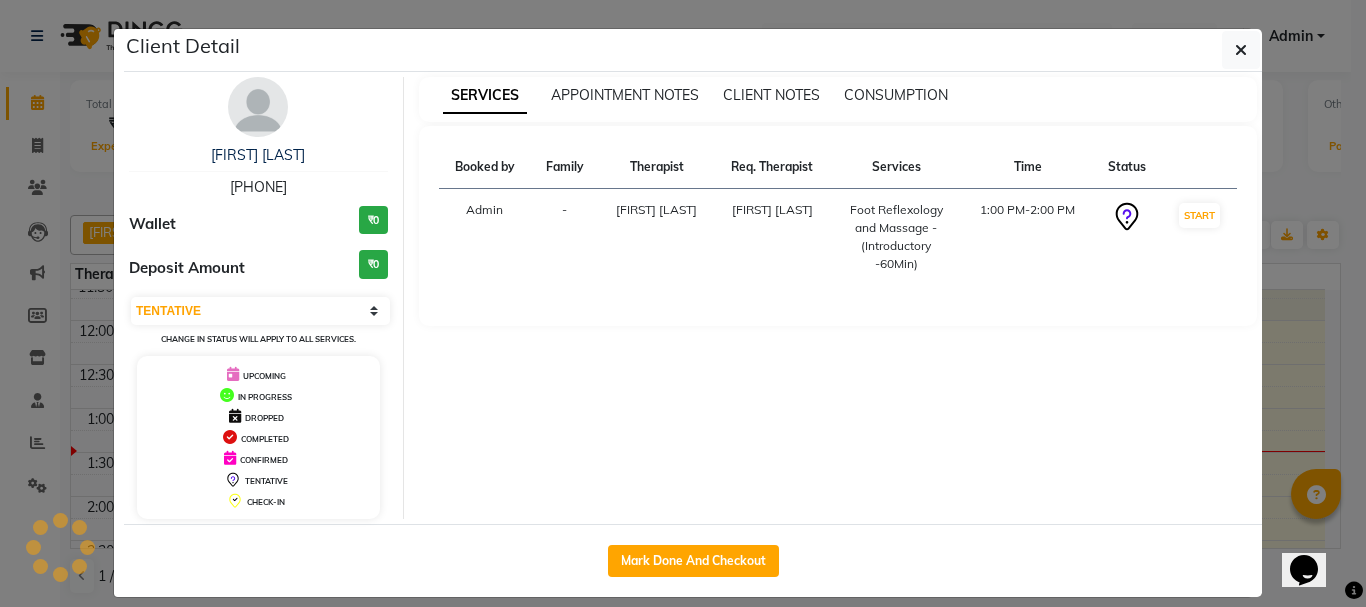 select on "1" 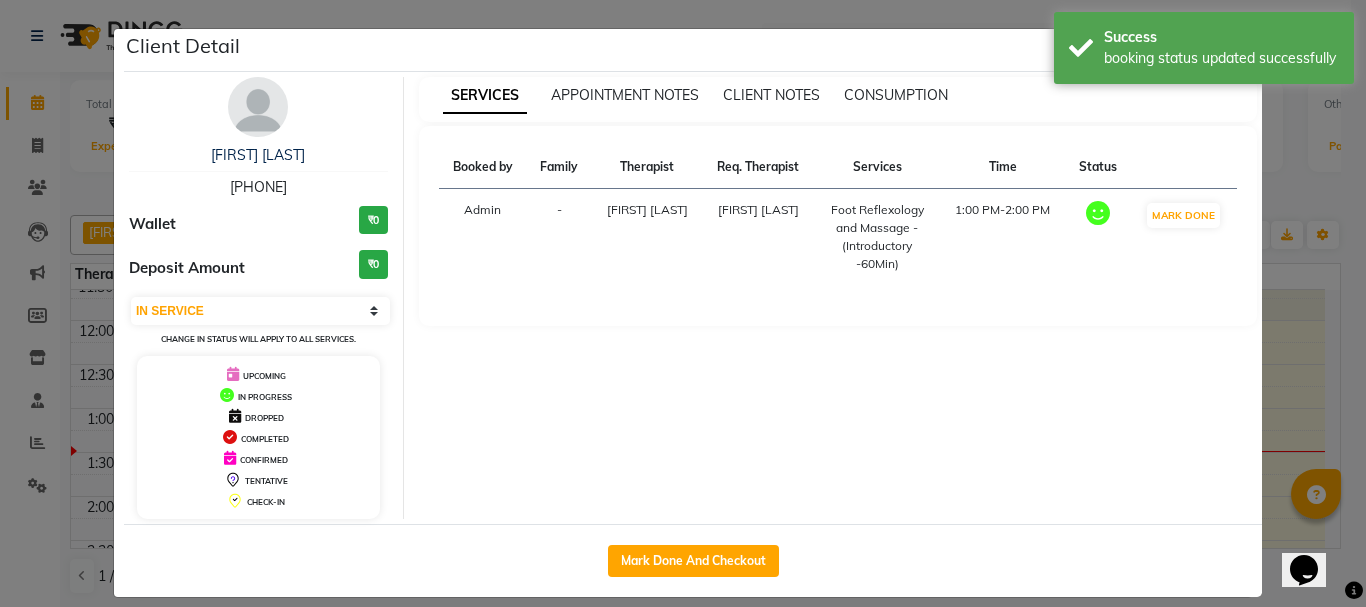 drag, startPoint x: 1273, startPoint y: 374, endPoint x: 1087, endPoint y: 445, distance: 199.09044 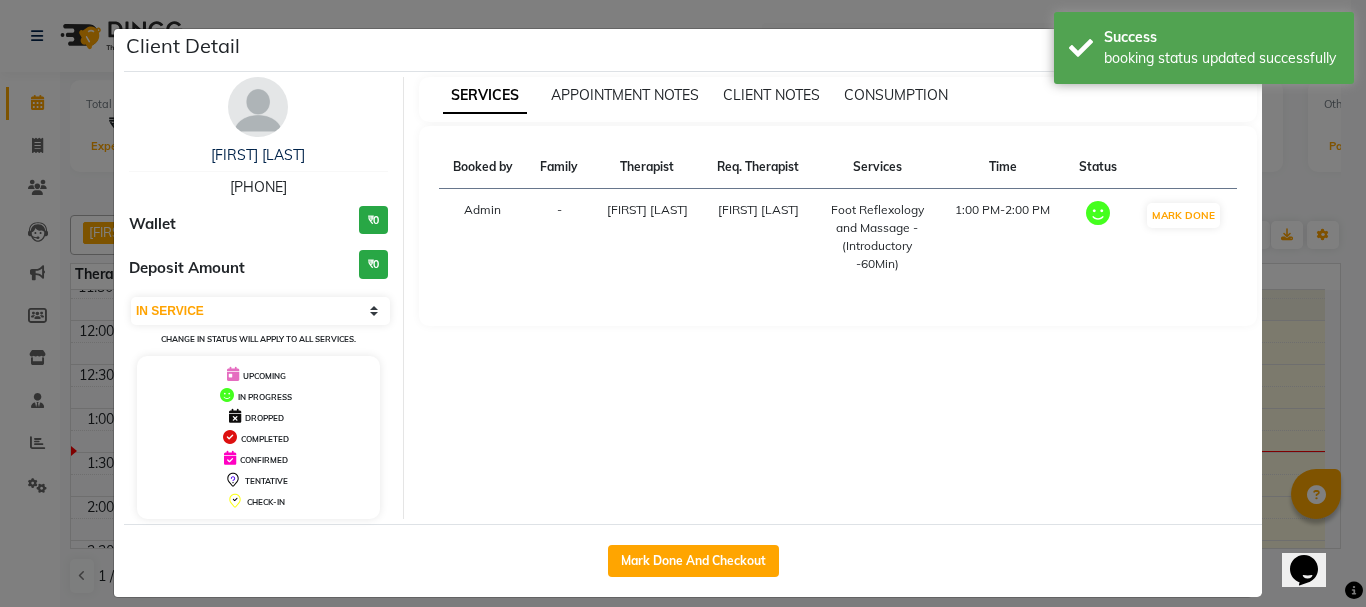 click on "Client Detail  [FIRST] [LAST]   [PHONE] Wallet ₹0 Deposit Amount  ₹0  Select IN SERVICE CONFIRMED TENTATIVE CHECK IN MARK DONE DROPPED UPCOMING Change in status will apply to all services. UPCOMING IN PROGRESS DROPPED COMPLETED CONFIRMED TENTATIVE CHECK-IN SERVICES APPOINTMENT NOTES CLIENT NOTES CONSUMPTION Booked by Family Therapist Req. Therapist Services Time Status  Admin  - [FIRST] [LAST] [FIRST] [LAST]  Foot Reflexology and Massage - (Introductory -60Min)   1:00 PM-2:00 PM   MARK DONE   Mark Done And Checkout" 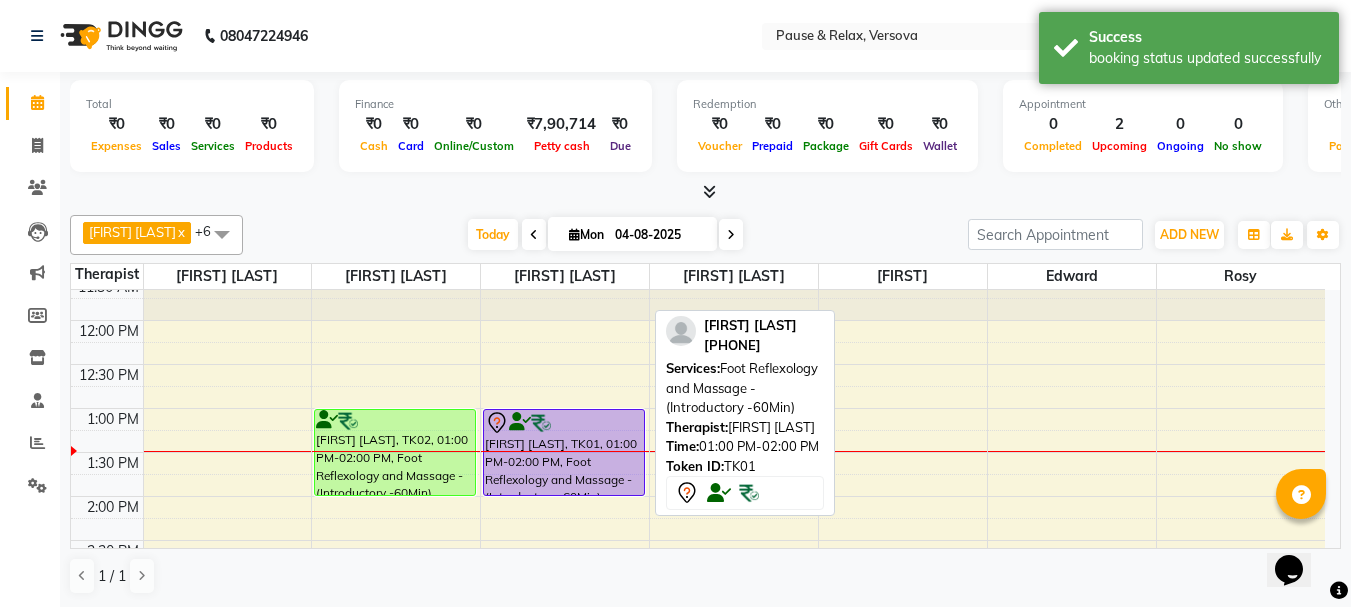click at bounding box center (564, 423) 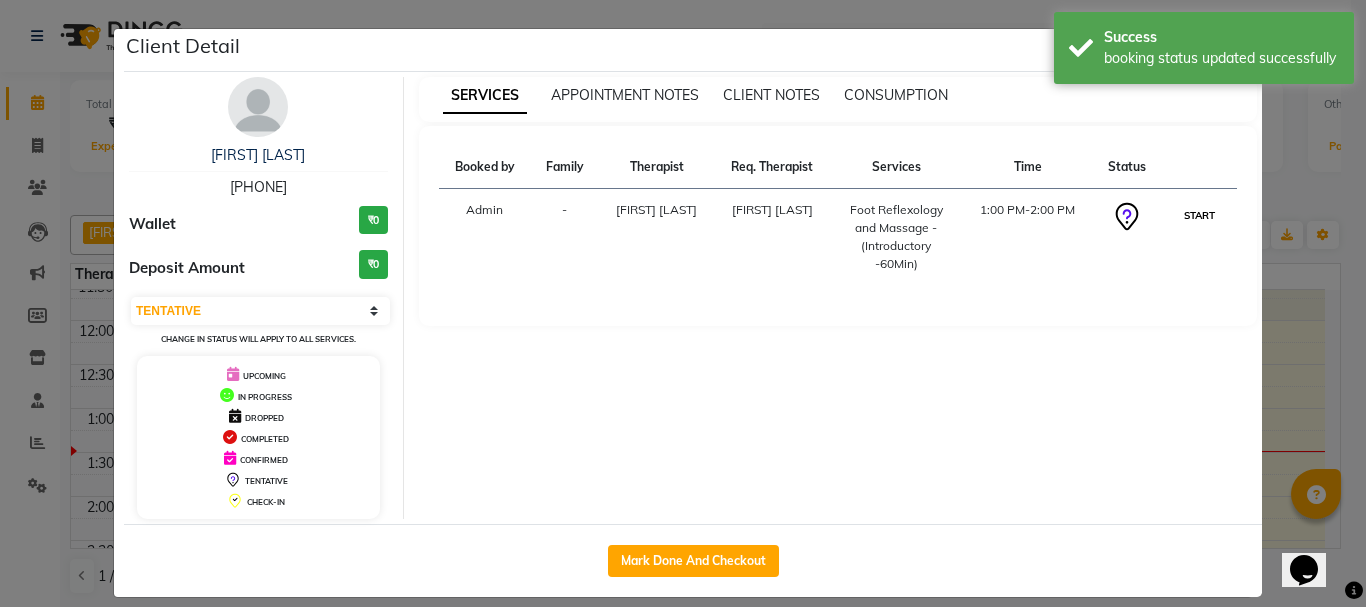 click on "START" at bounding box center (1199, 215) 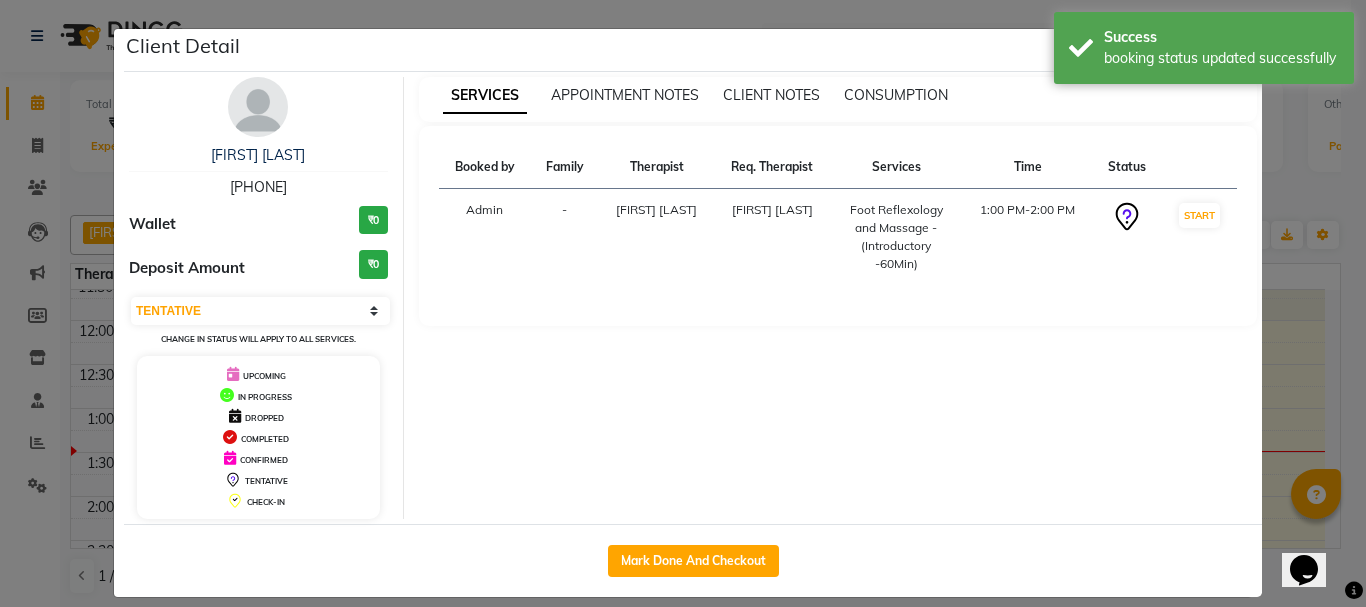 select on "1" 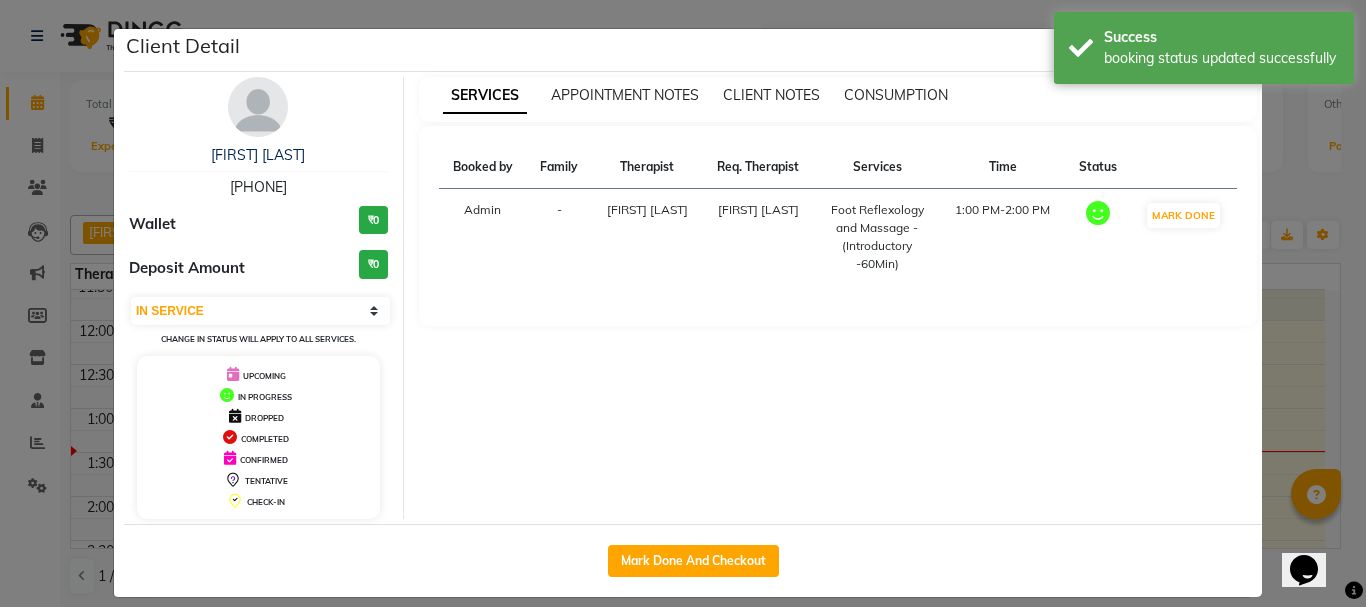 click on "Client Detail  [FIRST] [LAST]   [PHONE] Wallet ₹0 Deposit Amount  ₹0  Select IN SERVICE CONFIRMED TENTATIVE CHECK IN MARK DONE DROPPED UPCOMING Change in status will apply to all services. UPCOMING IN PROGRESS DROPPED COMPLETED CONFIRMED TENTATIVE CHECK-IN SERVICES APPOINTMENT NOTES CLIENT NOTES CONSUMPTION Booked by Family Therapist Req. Therapist Services Time Status  Admin  - [FIRST] [LAST]  [FIRST] [LAST]   Foot Reflexology and Massage - (Introductory -60Min)   1:00 PM-2:00 PM   MARK DONE   Mark Done And Checkout" 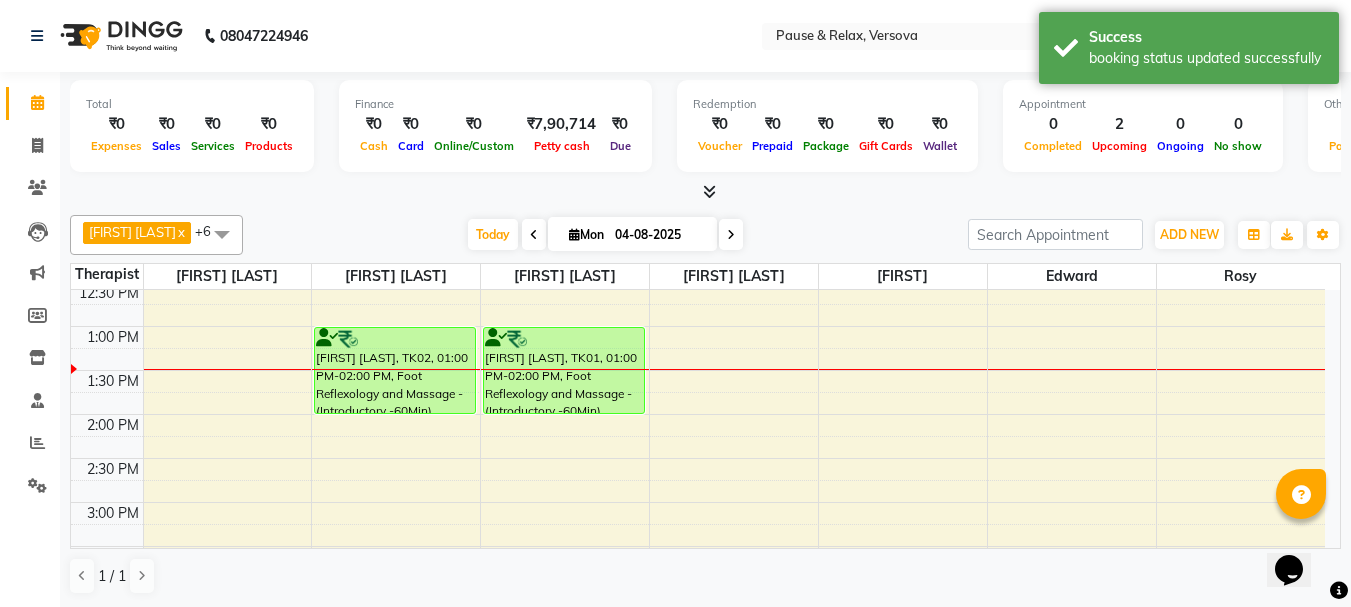 scroll, scrollTop: 126, scrollLeft: 0, axis: vertical 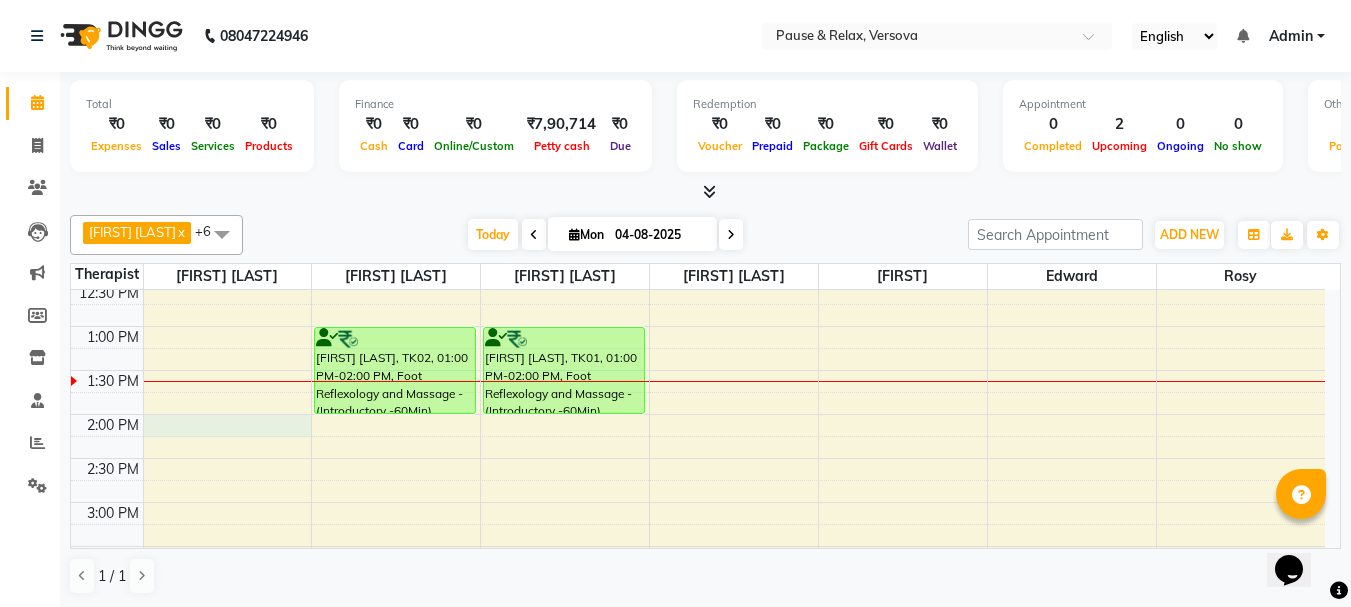 click on "11:00 AM 11:30 AM 12:00 PM 12:30 PM 1:00 PM 1:30 PM 2:00 PM 2:30 PM 3:00 PM 3:30 PM 4:00 PM 4:30 PM 5:00 PM 5:30 PM 6:00 PM 6:30 PM 7:00 PM 7:30 PM 8:00 PM 8:30 PM 9:00 PM 9:30 PM     [FIRST] [LAST], TK02, 01:00 PM-02:00 PM, Foot Reflexology and Massage - (Introductory -60Min)     [FIRST] [LAST], TK01, 01:00 PM-02:00 PM, Foot Reflexology and Massage - (Introductory -60Min)" at bounding box center [698, 634] 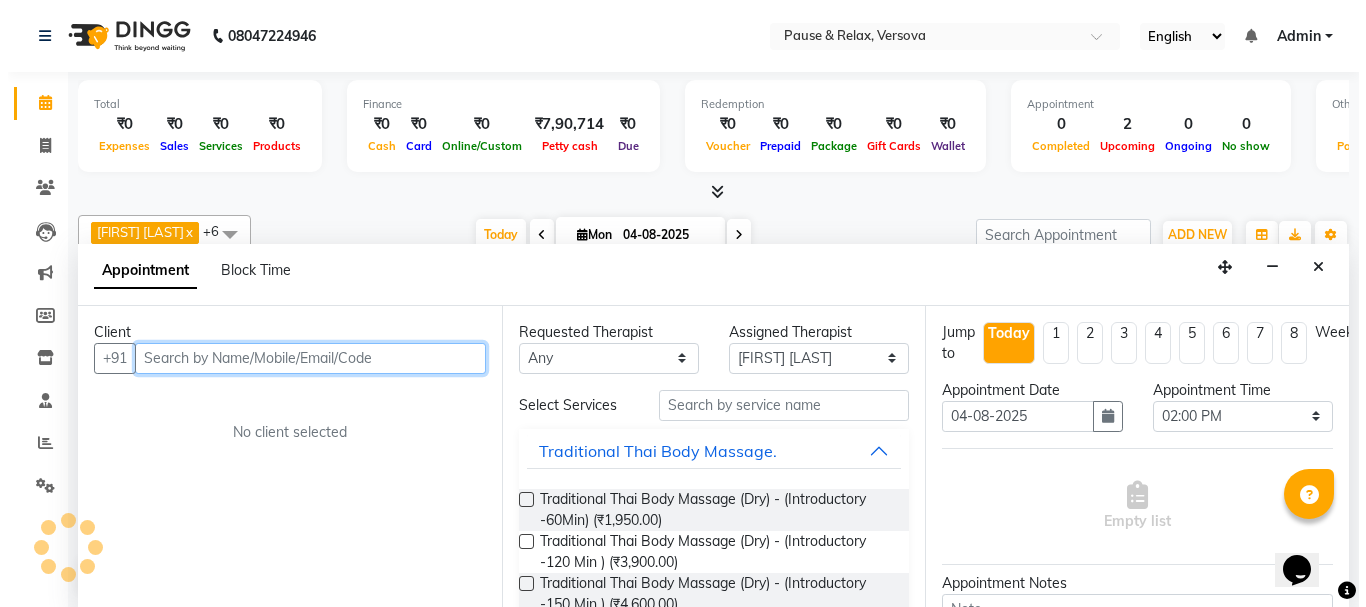 scroll, scrollTop: 1, scrollLeft: 0, axis: vertical 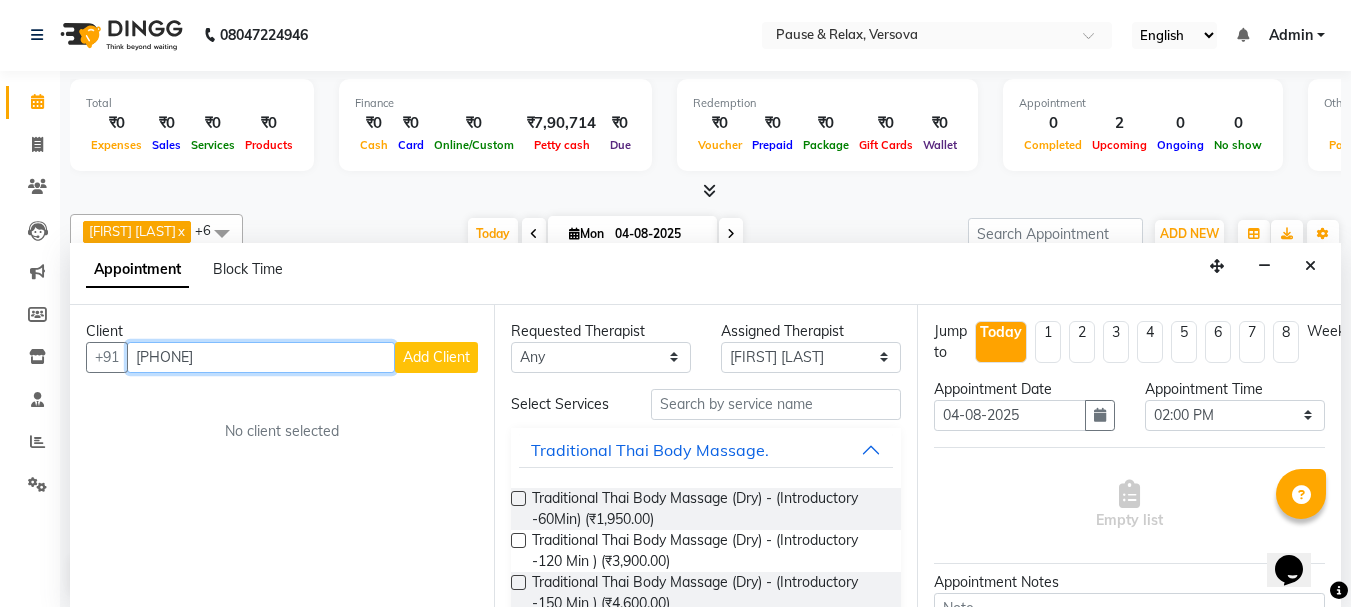 type on "[PHONE]" 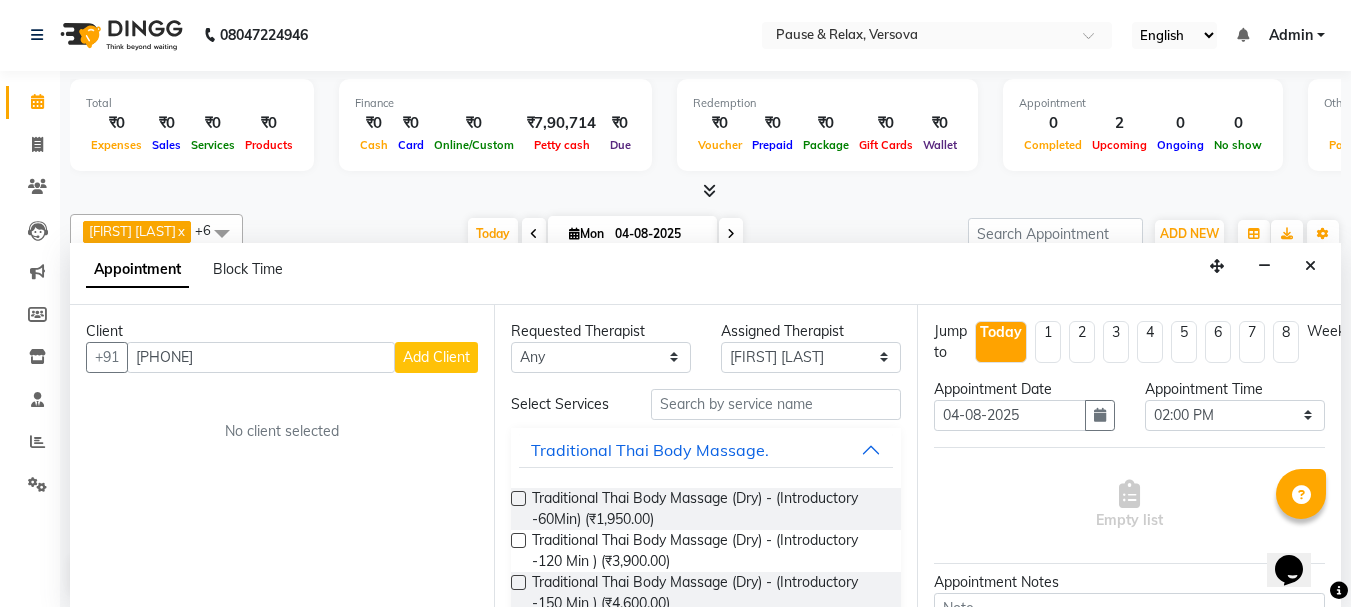 click on "Add Client" at bounding box center (436, 357) 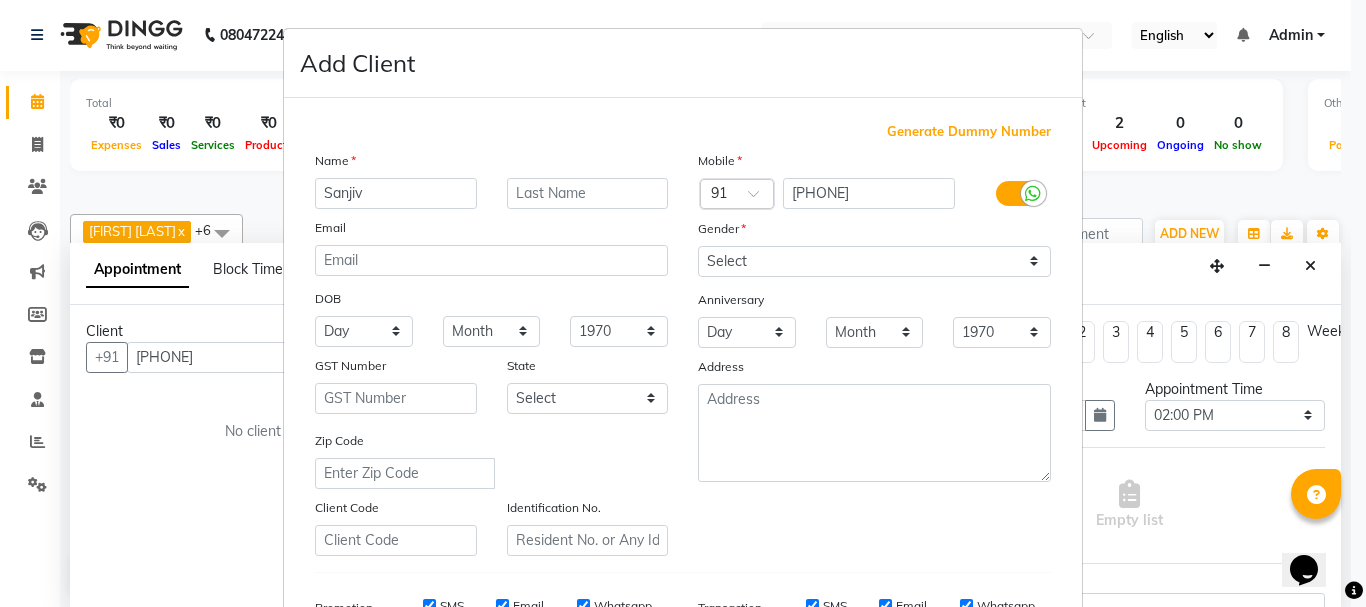 type on "Sanjiv" 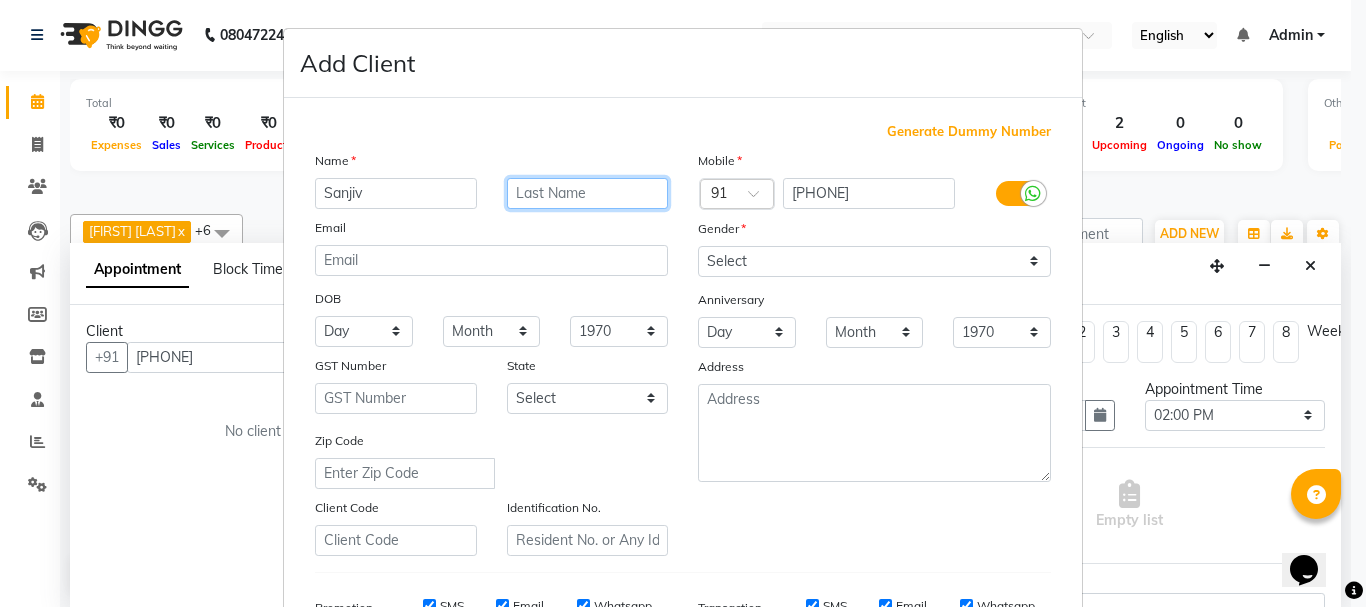click at bounding box center [588, 193] 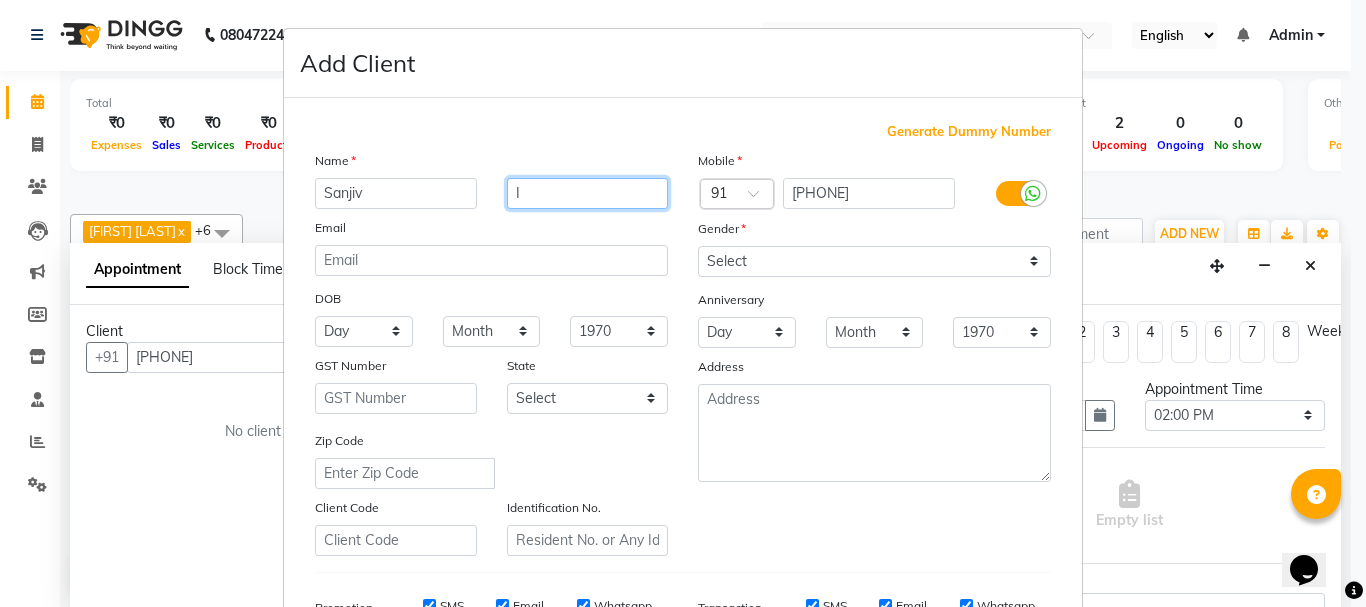 type on "I" 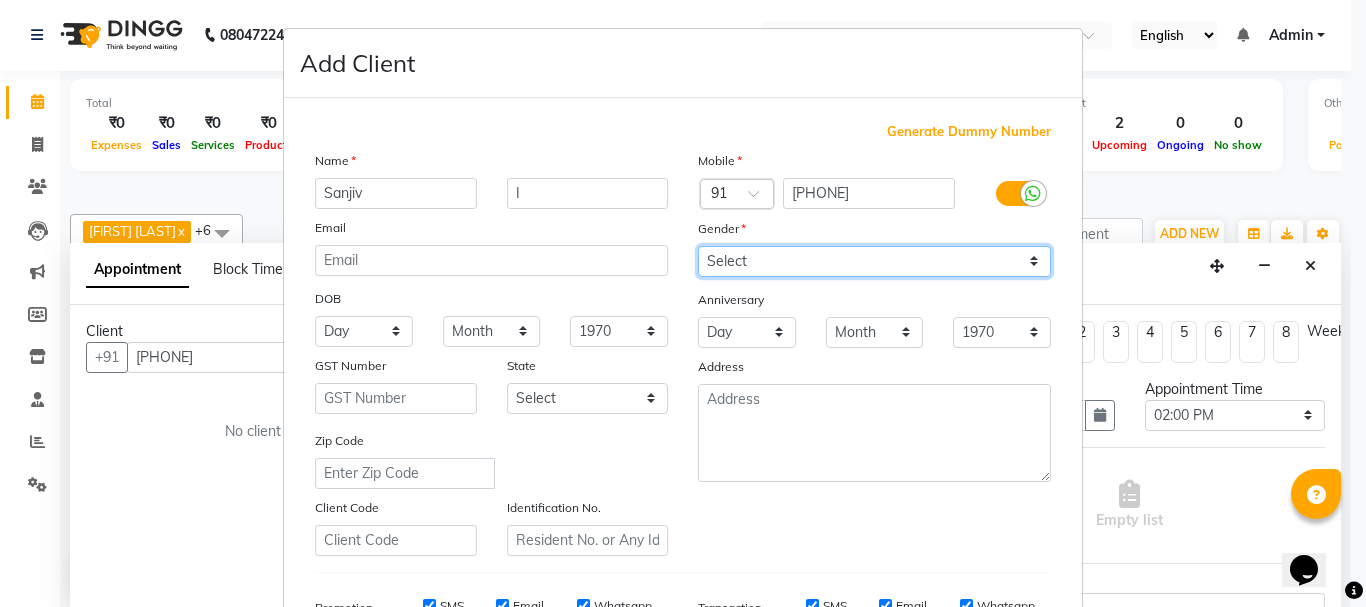 click on "Select Male Female Other Prefer Not To Say" at bounding box center [874, 261] 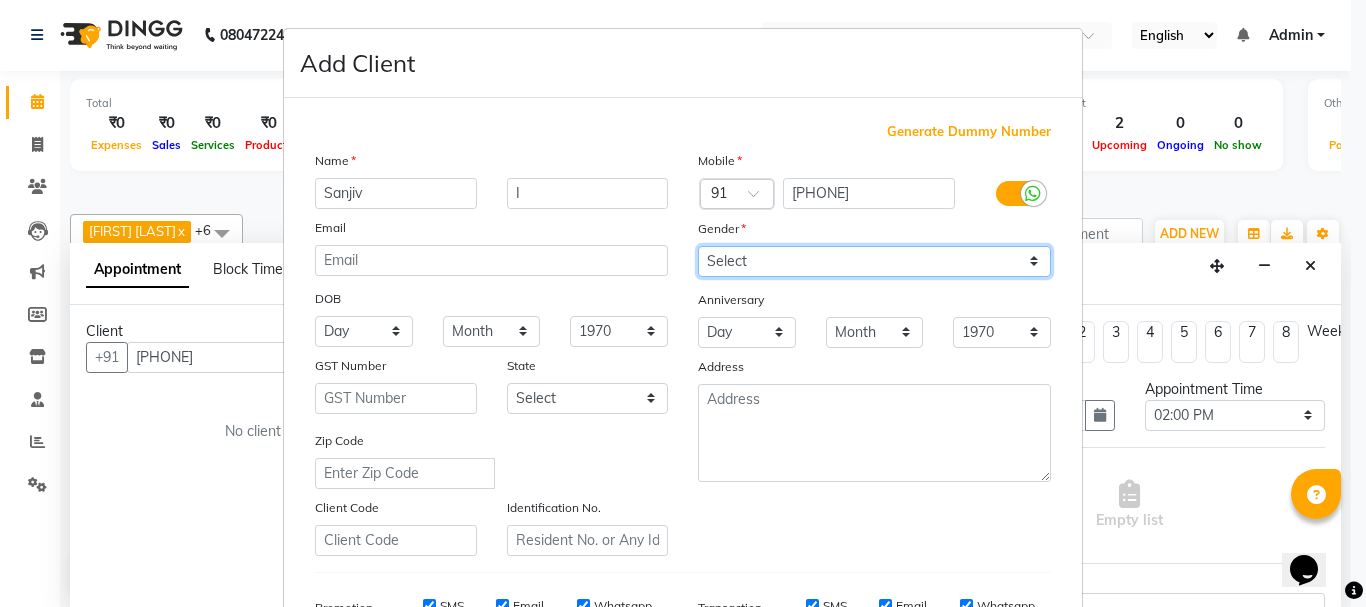select on "male" 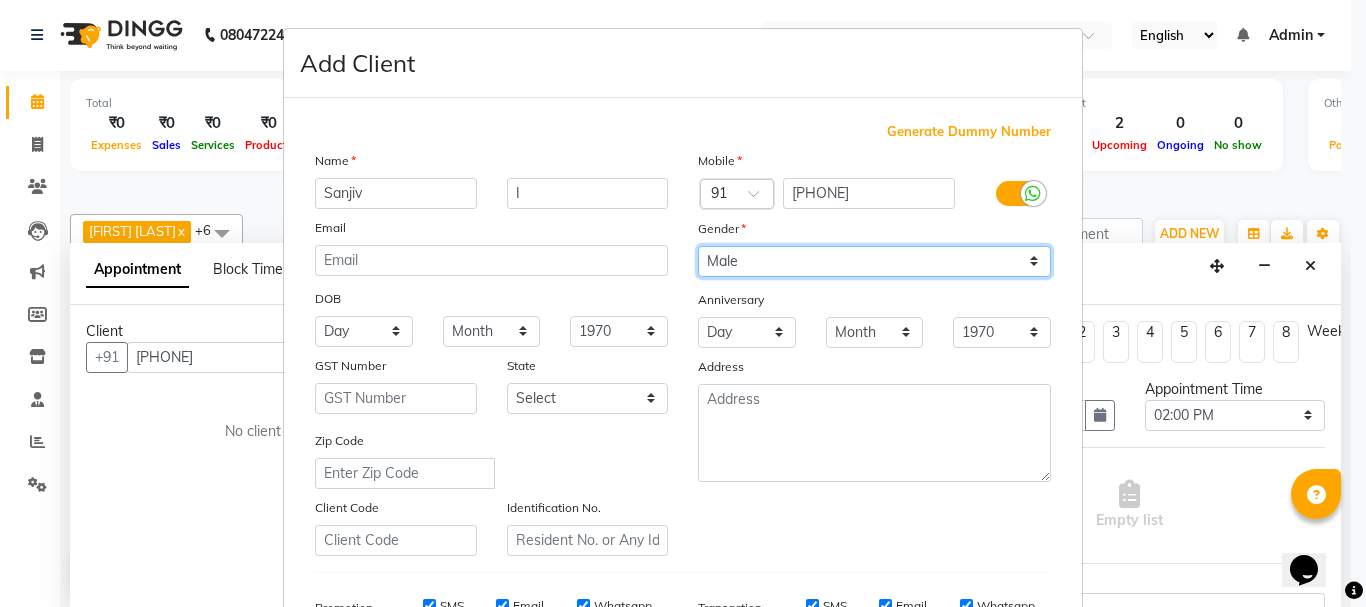 click on "Select Male Female Other Prefer Not To Say" at bounding box center (874, 261) 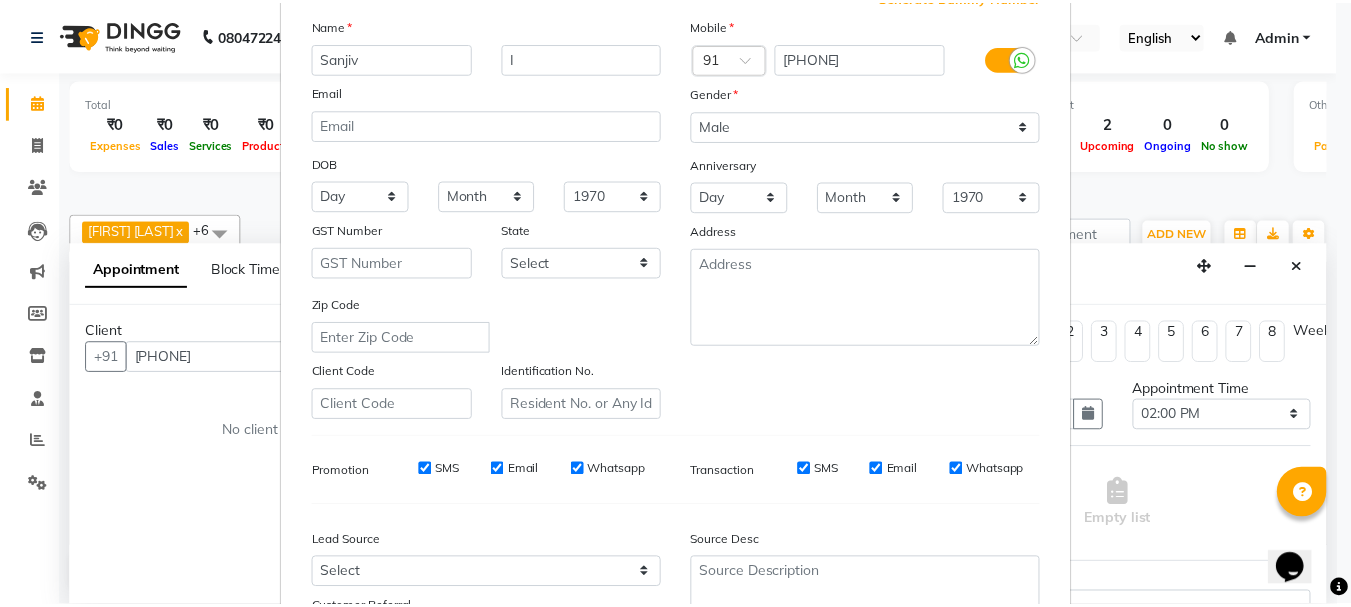 scroll, scrollTop: 316, scrollLeft: 0, axis: vertical 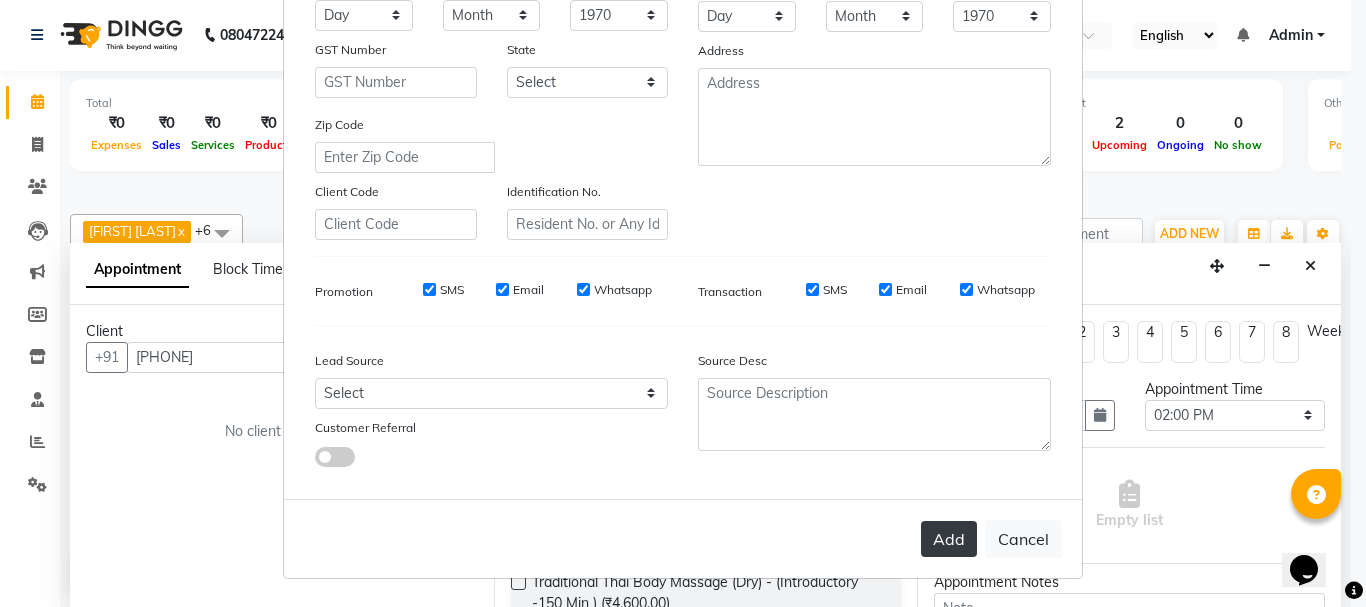 click on "Add" at bounding box center (949, 539) 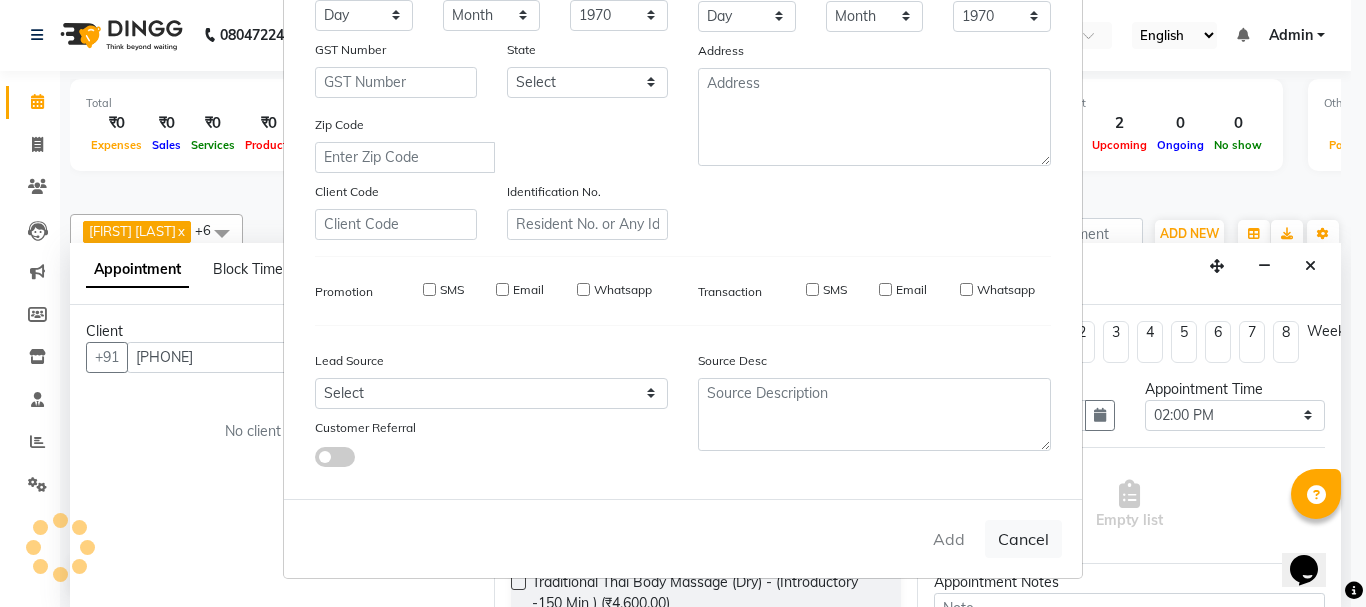 type 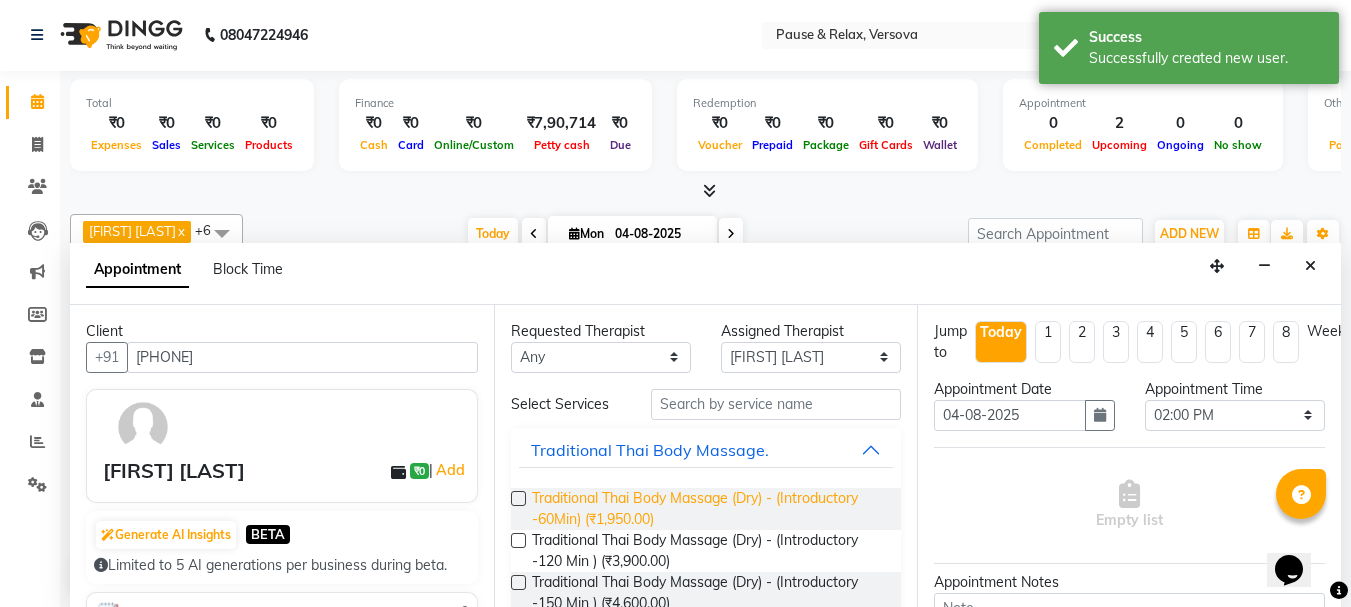 click on "Traditional Thai Body Massage (Dry) - (Introductory -60Min) (₹1,950.00)" at bounding box center (709, 509) 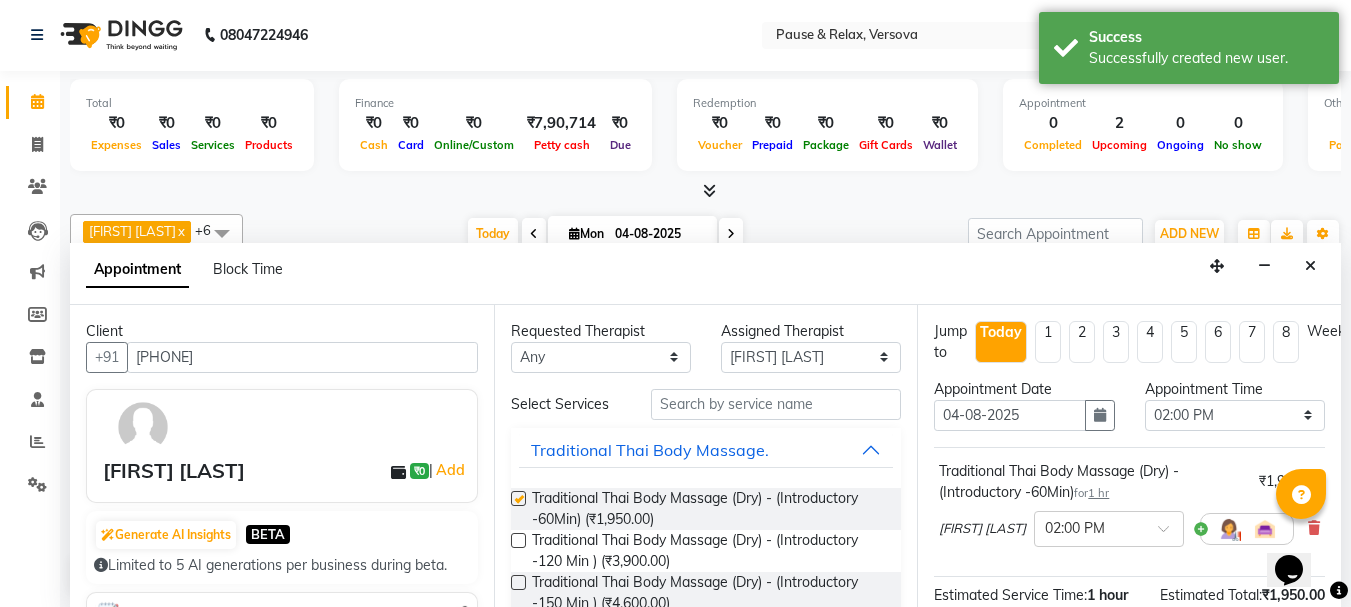 checkbox on "false" 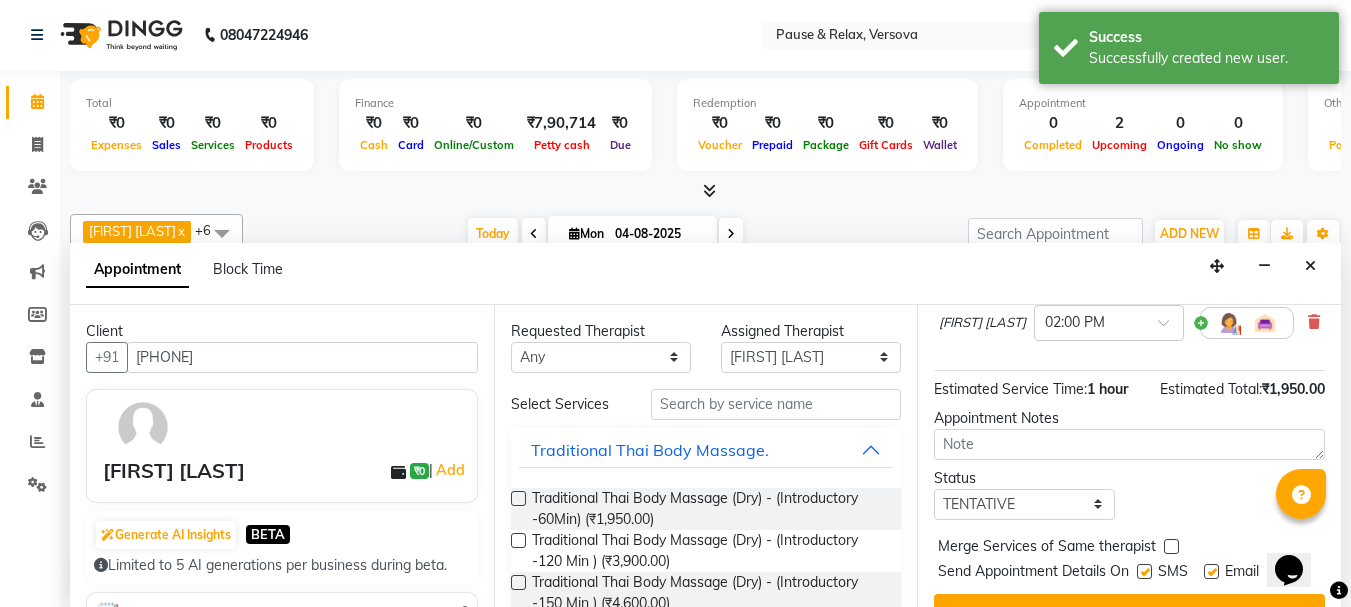 scroll, scrollTop: 263, scrollLeft: 0, axis: vertical 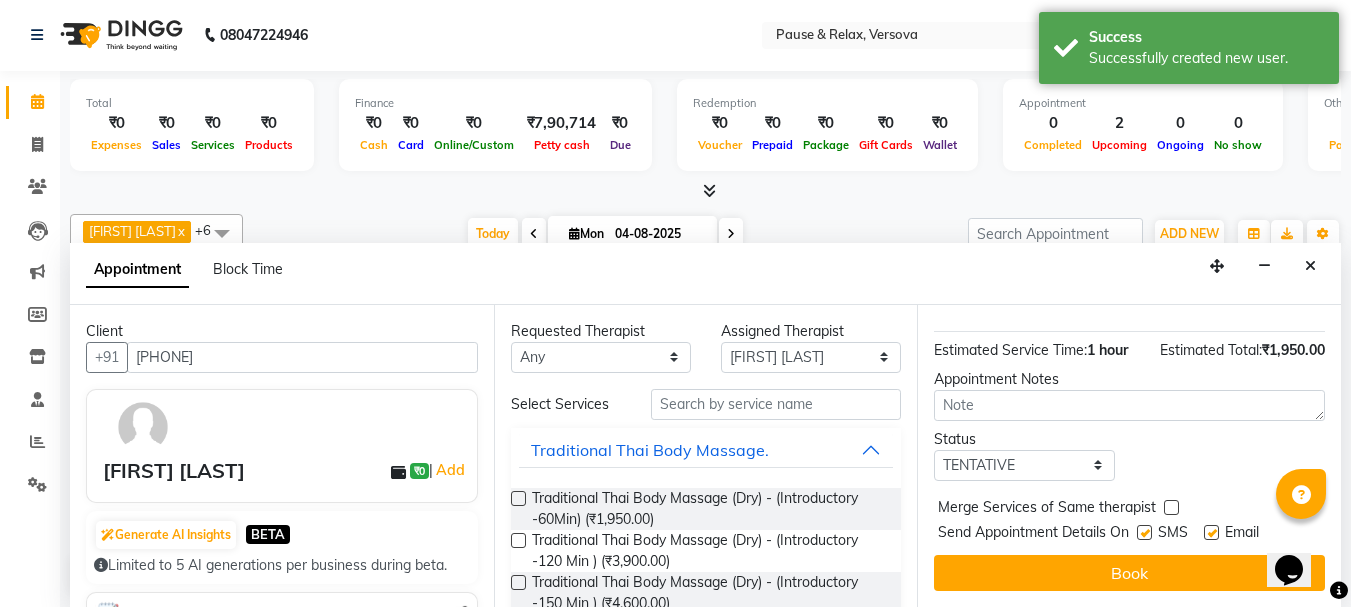 click at bounding box center [1211, 532] 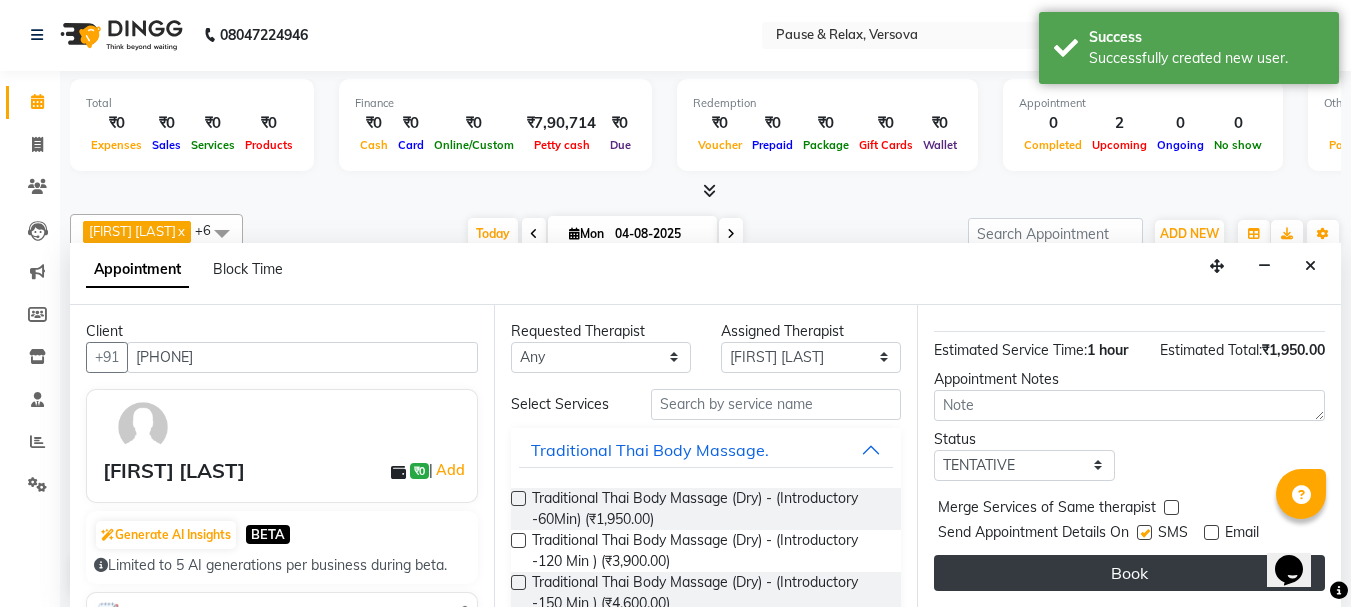 scroll, scrollTop: 163, scrollLeft: 0, axis: vertical 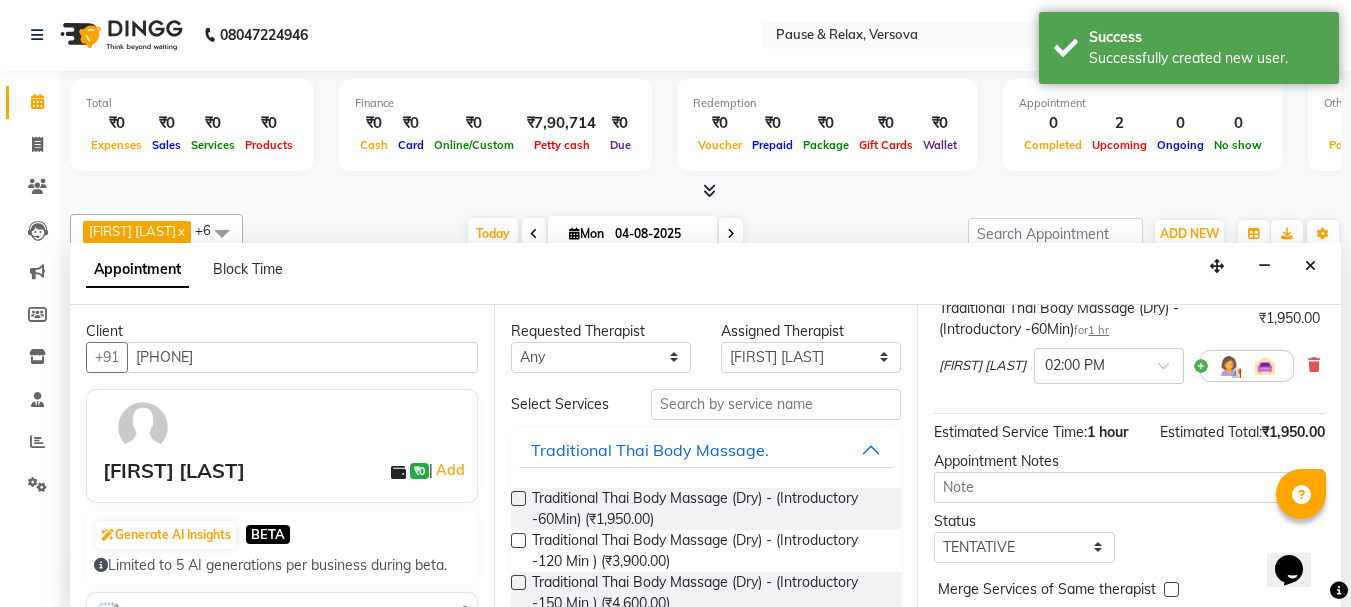 click on "Jump to Today 1 2 3 4 5 6 7 8 Weeks Appointment Date [DATE] Appointment Time Select 12:00 PM 12:05 PM 12:10 PM 12:15 PM 12:20 PM 12:25 PM 12:30 PM 12:35 PM 12:40 PM 12:45 PM 12:50 PM 12:55 PM 01:00 PM 01:05 PM 01:10 PM 01:15 PM 01:20 PM 01:25 PM 01:30 PM 01:35 PM 01:40 PM 01:45 PM 01:50 PM 01:55 PM 02:00 PM 02:05 PM 02:10 PM 02:15 PM 02:20 PM 02:25 PM 02:30 PM 02:35 PM 02:40 PM 02:45 PM 02:50 PM 02:55 PM 03:00 PM 03:05 PM 03:10 PM 03:15 PM 03:20 PM 03:25 PM 03:30 PM 03:35 PM 03:40 PM 03:45 PM 03:50 PM 03:55 PM 04:00 PM 04:05 PM 04:10 PM 04:15 PM 04:20 PM 04:25 PM 04:30 PM 04:35 PM 04:40 PM 04:45 PM 04:50 PM 04:55 PM 05:00 PM 05:05 PM 05:10 PM 05:15 PM 05:20 PM 05:25 PM 05:30 PM 05:35 PM 05:40 PM 05:45 PM 05:50 PM 05:55 PM 06:00 PM 06:05 PM 06:10 PM 06:15 PM 06:20 PM 06:25 PM 06:30 PM 06:35 PM 06:40 PM 06:45 PM 06:50 PM 06:55 PM 07:00 PM 07:05 PM 07:10 PM 07:15 PM 07:20 PM 07:25 PM 07:30 PM 07:35 PM 07:40 PM 07:45 PM 07:50 PM 07:55 PM 08:00 PM 08:05 PM 08:10 PM 08:15 PM 08:20 PM 08:25 PM 08:30 PM 08:35 PM" at bounding box center (1129, 456) 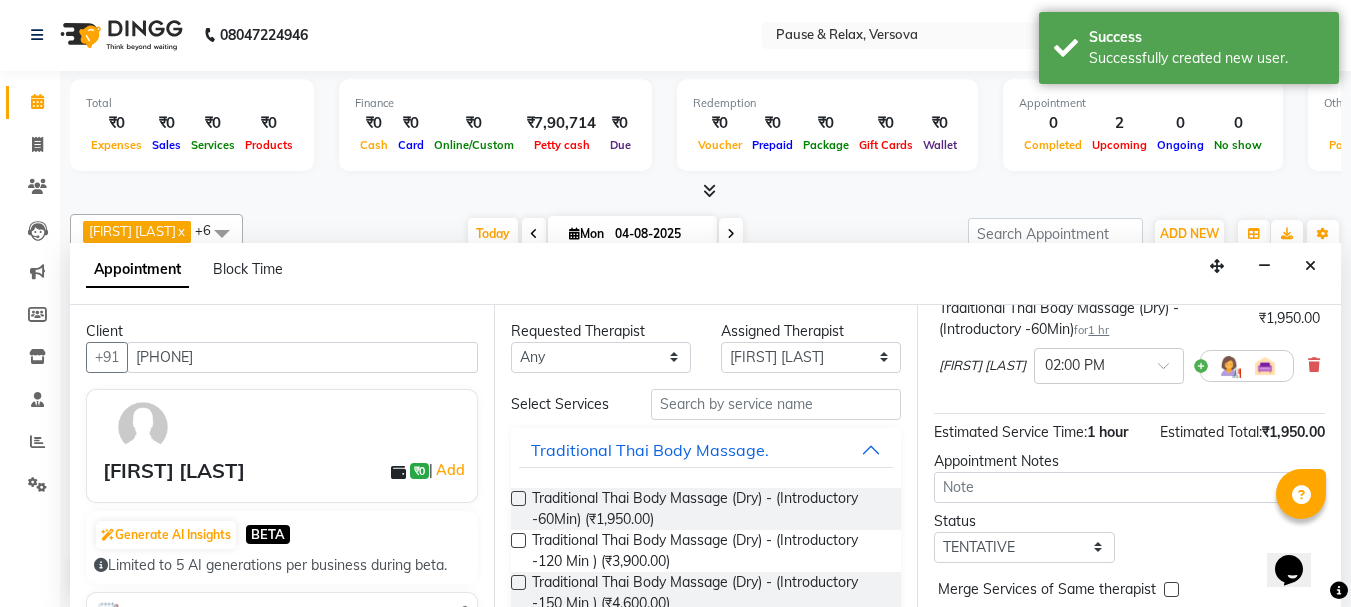 scroll, scrollTop: 263, scrollLeft: 0, axis: vertical 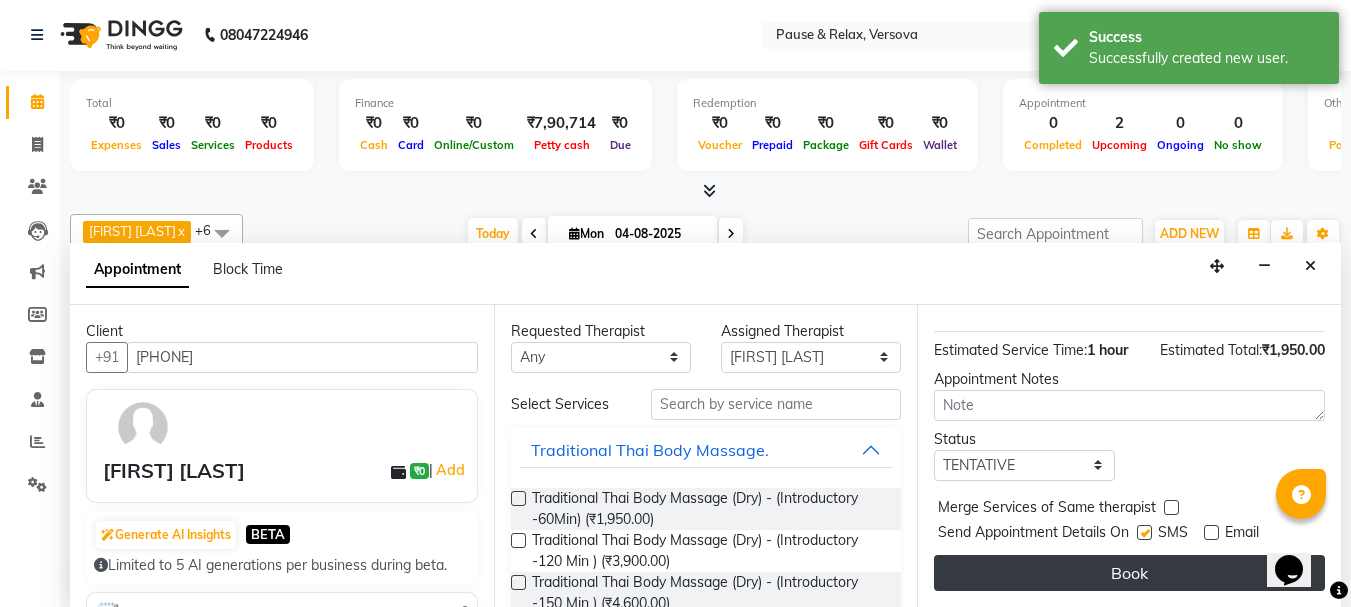 click on "Book" at bounding box center [1129, 573] 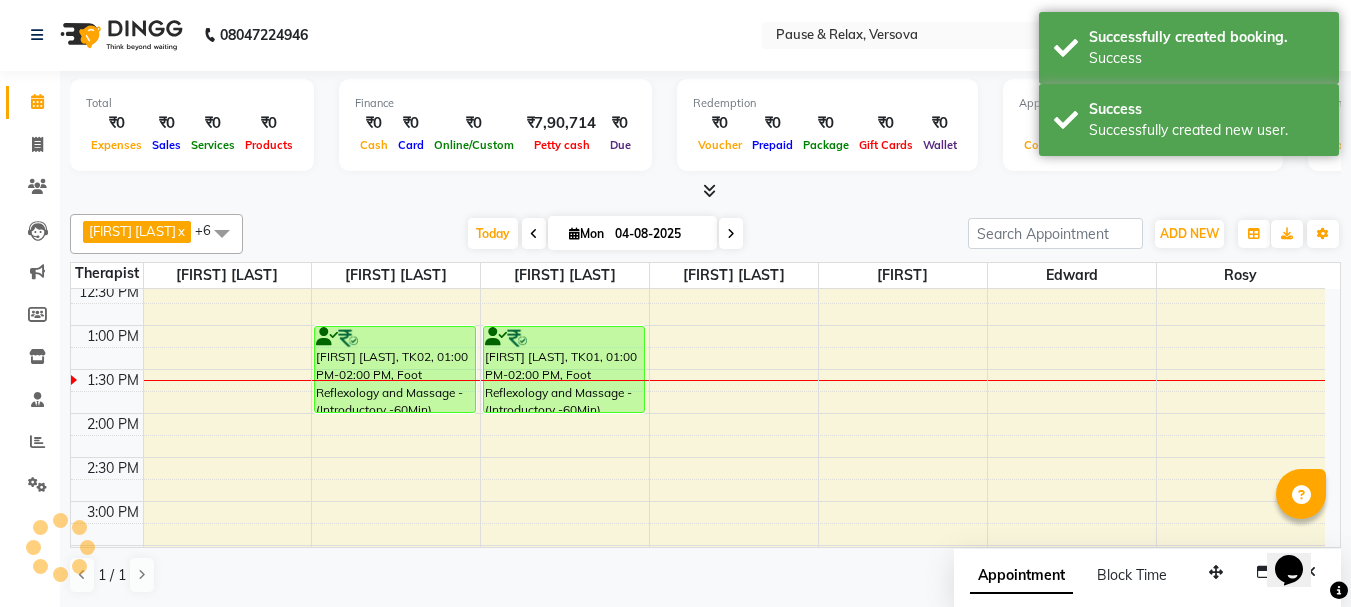 scroll, scrollTop: 0, scrollLeft: 0, axis: both 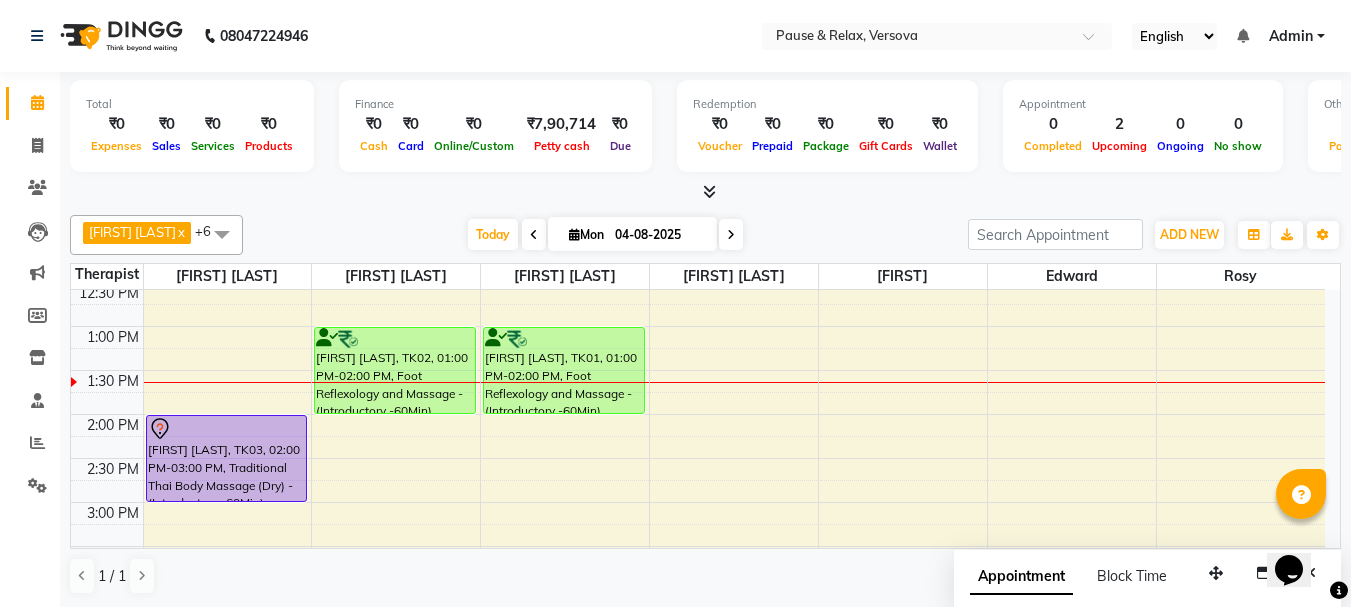 click at bounding box center (574, 234) 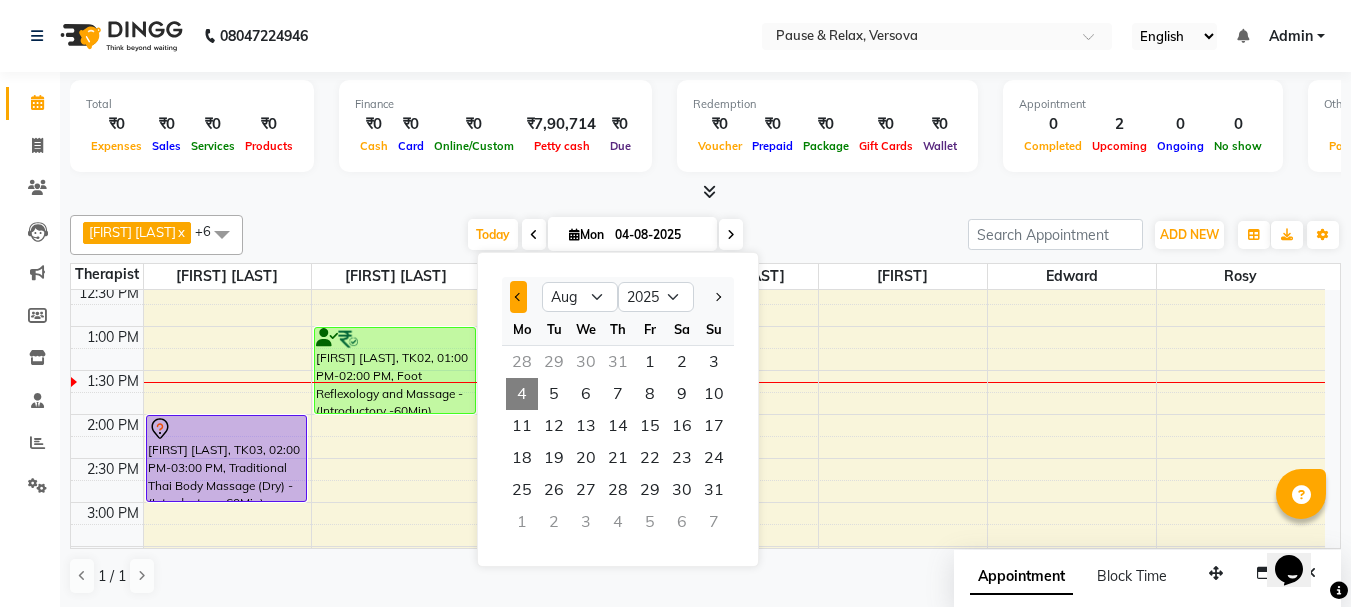 click at bounding box center [518, 297] 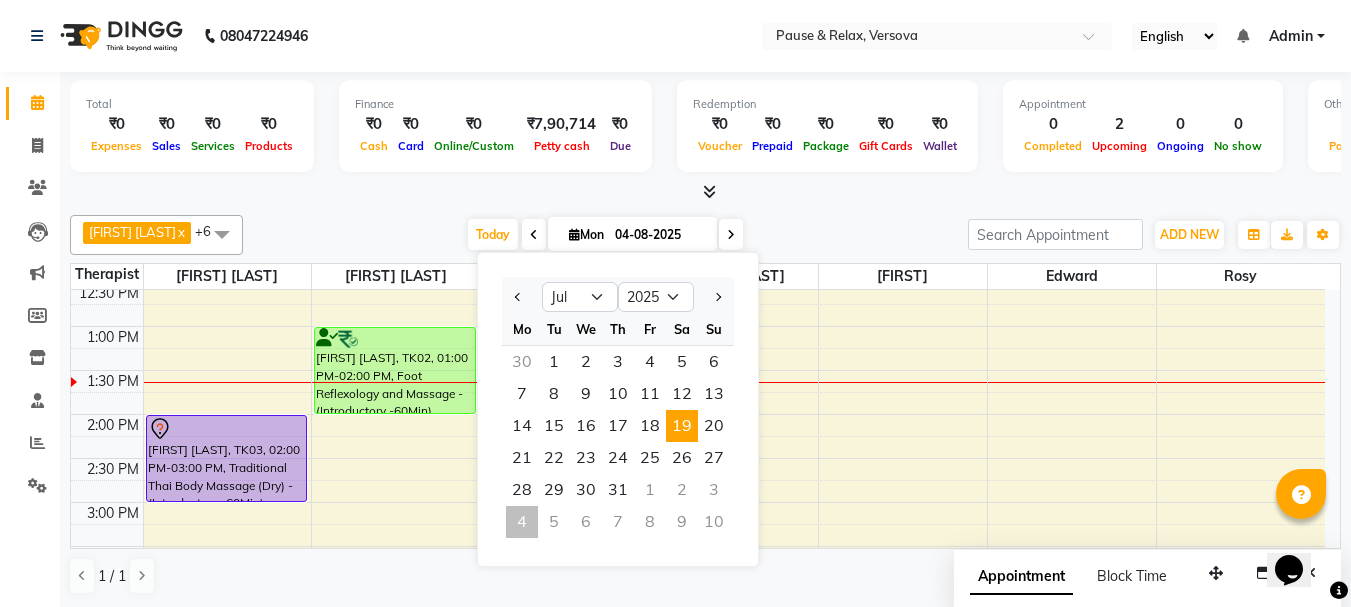 click on "19" at bounding box center [682, 426] 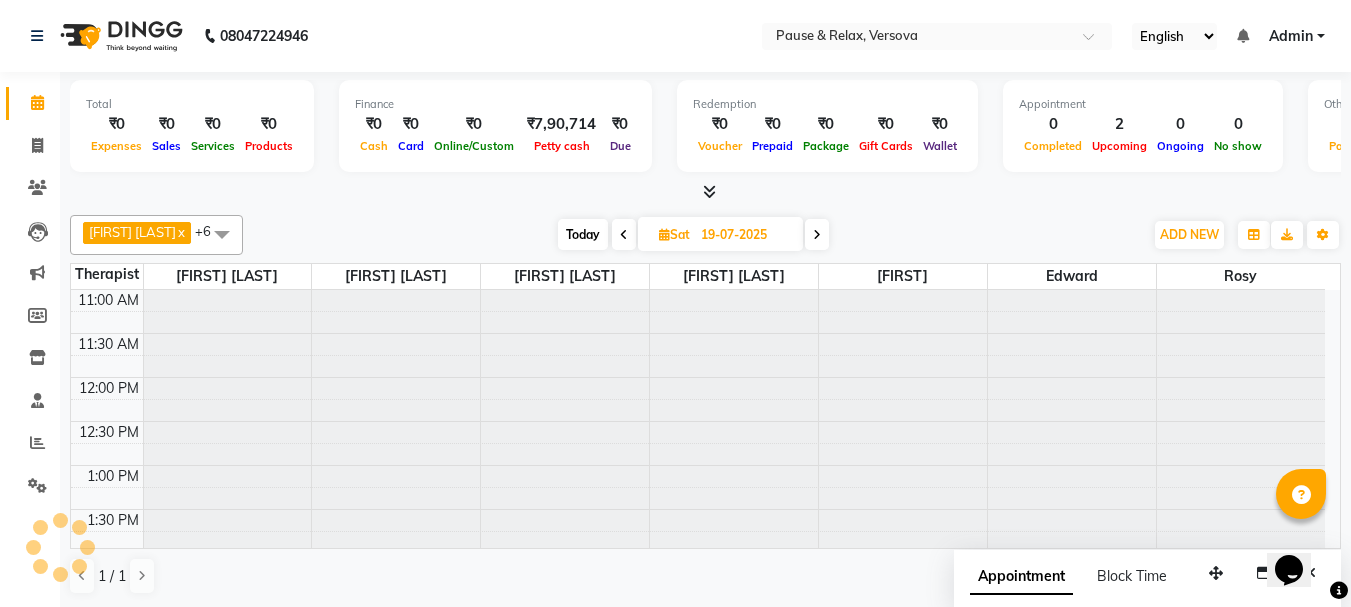 scroll, scrollTop: 177, scrollLeft: 0, axis: vertical 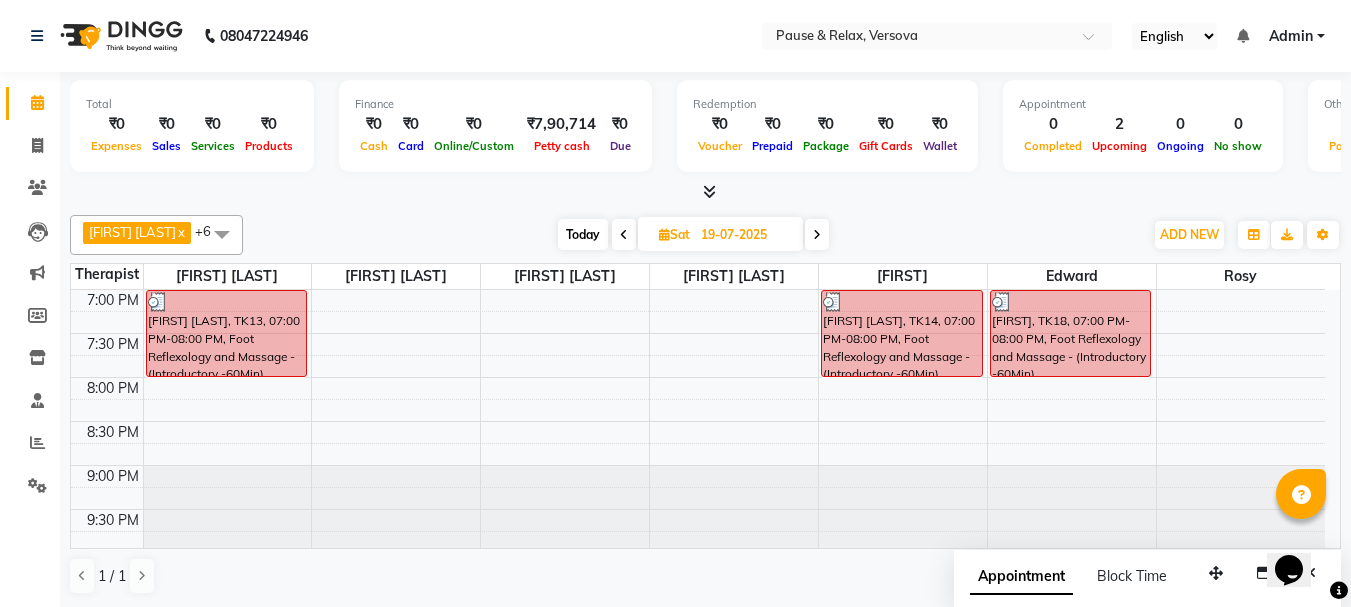 click at bounding box center [817, 235] 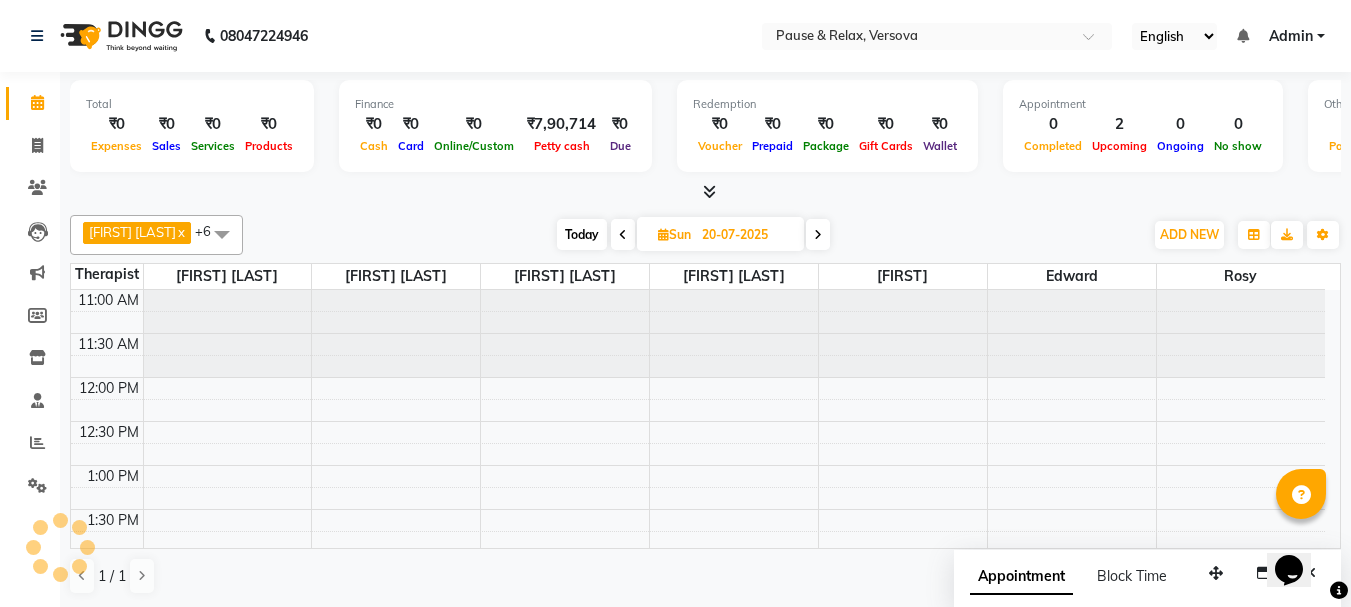 scroll, scrollTop: 177, scrollLeft: 0, axis: vertical 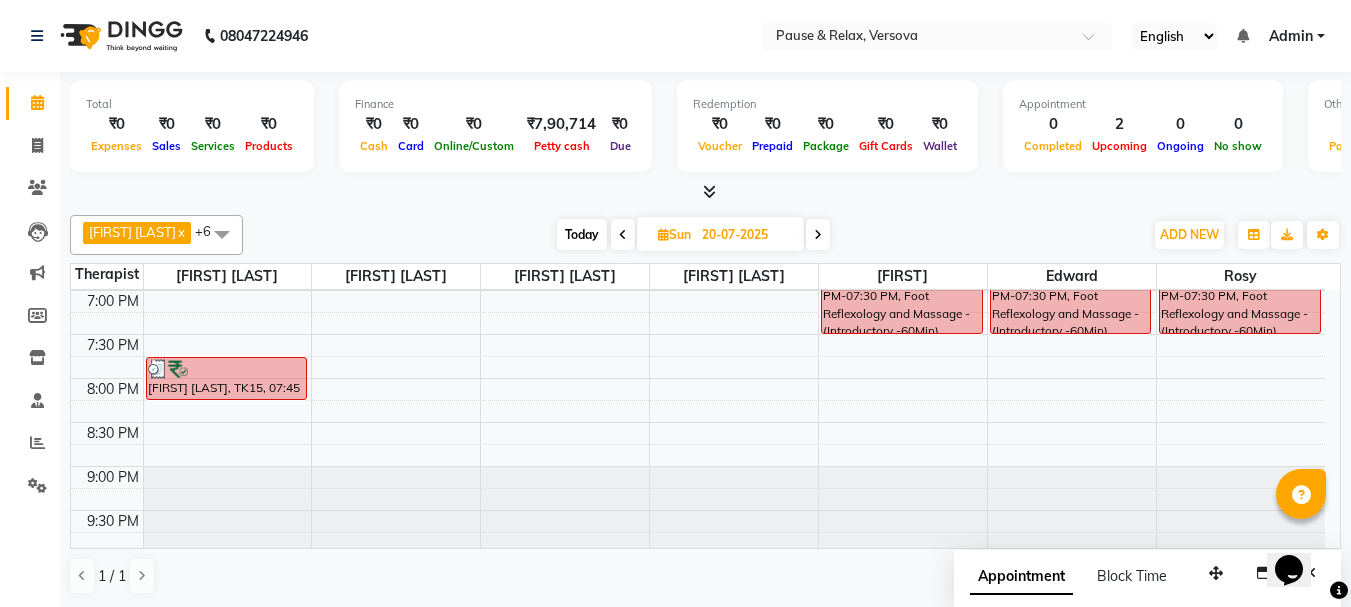 click on "Today" at bounding box center (582, 234) 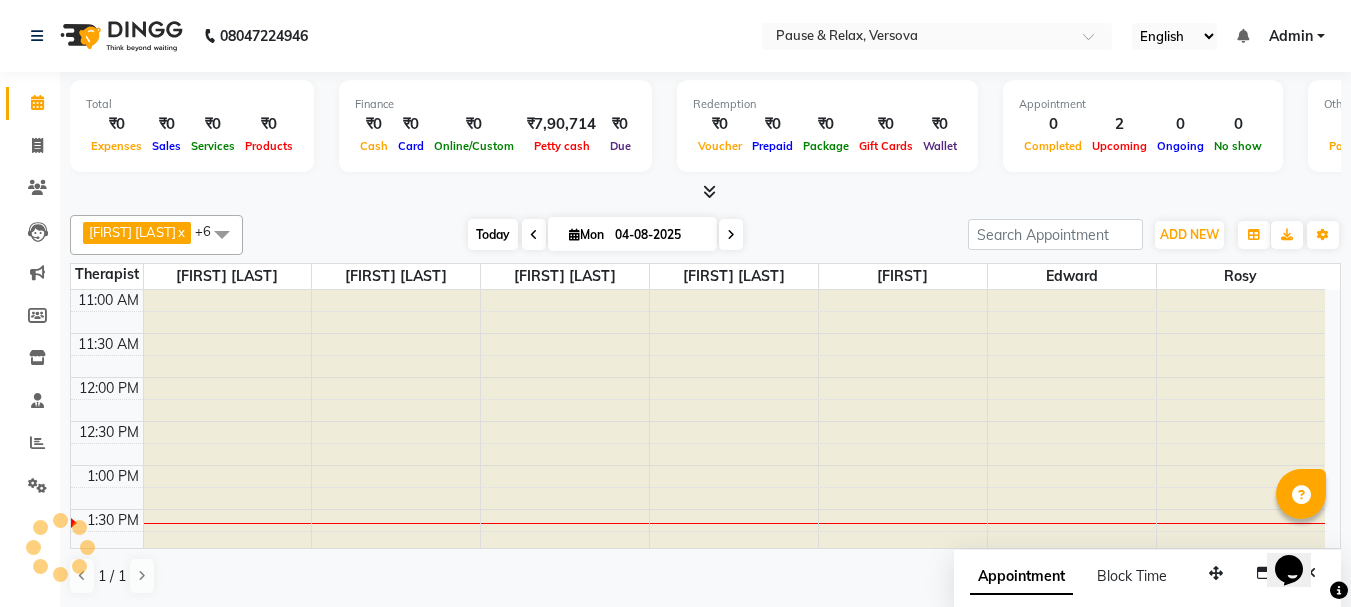 scroll, scrollTop: 177, scrollLeft: 0, axis: vertical 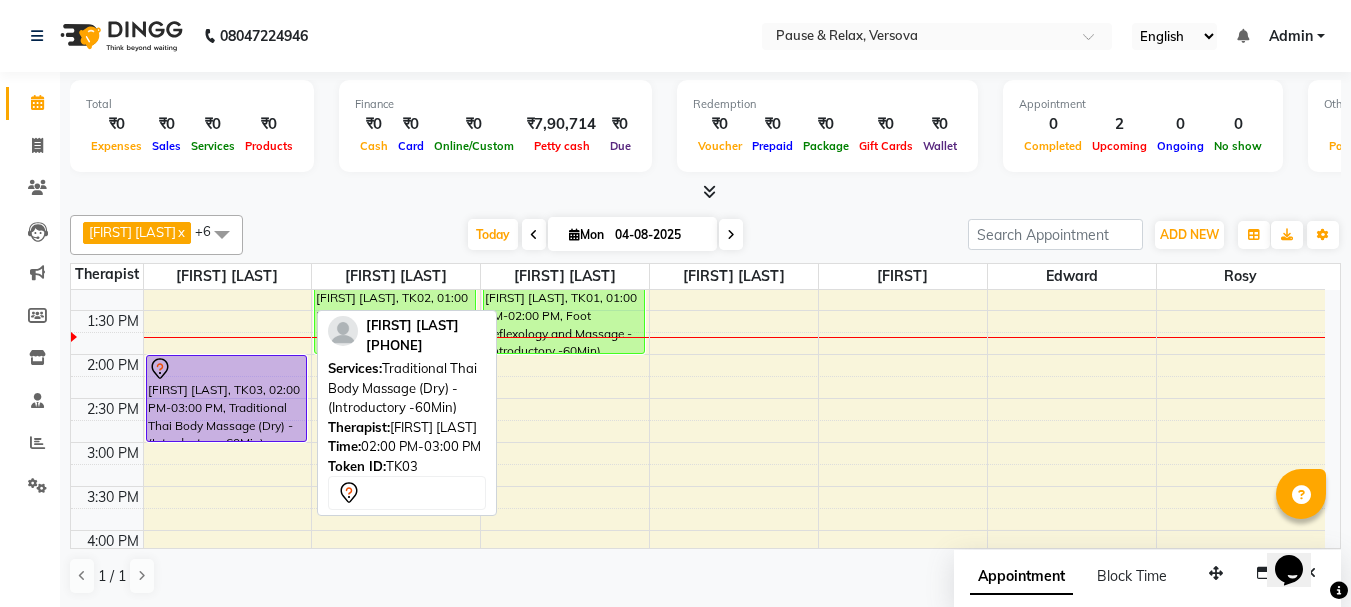 click on "[FIRST] [LAST], TK03, 02:00 PM-03:00 PM, Traditional Thai Body Massage (Dry) - (Introductory -60Min)" at bounding box center (227, 398) 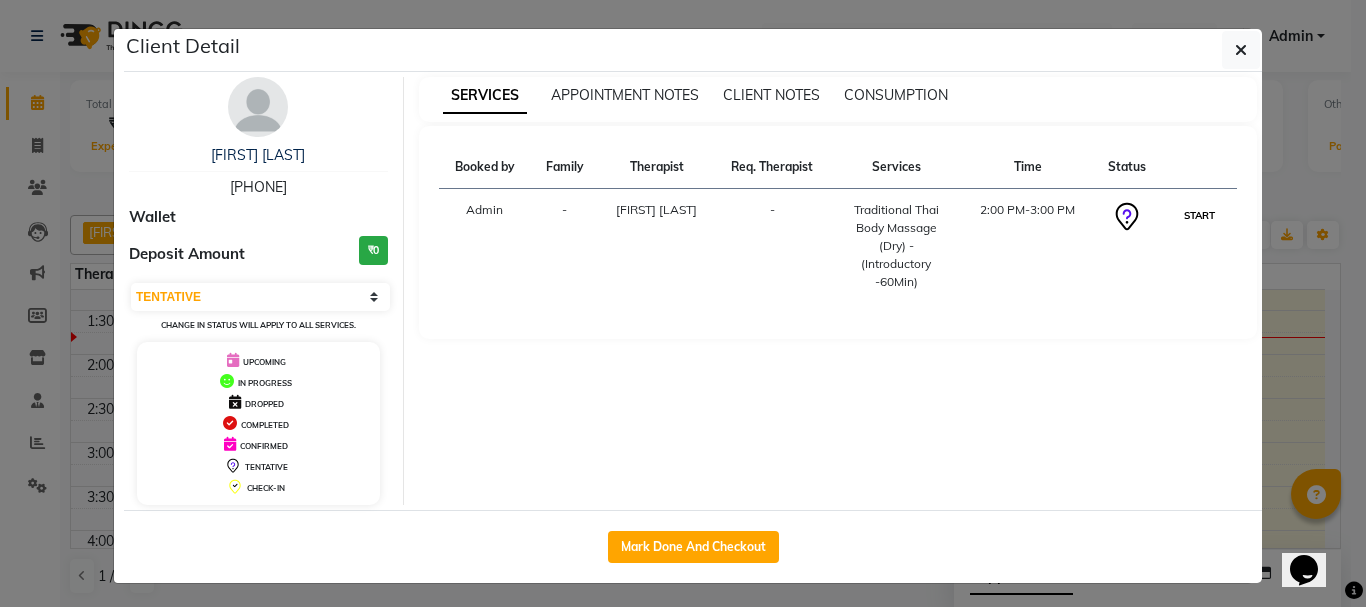 drag, startPoint x: 1196, startPoint y: 216, endPoint x: 1204, endPoint y: 224, distance: 11.313708 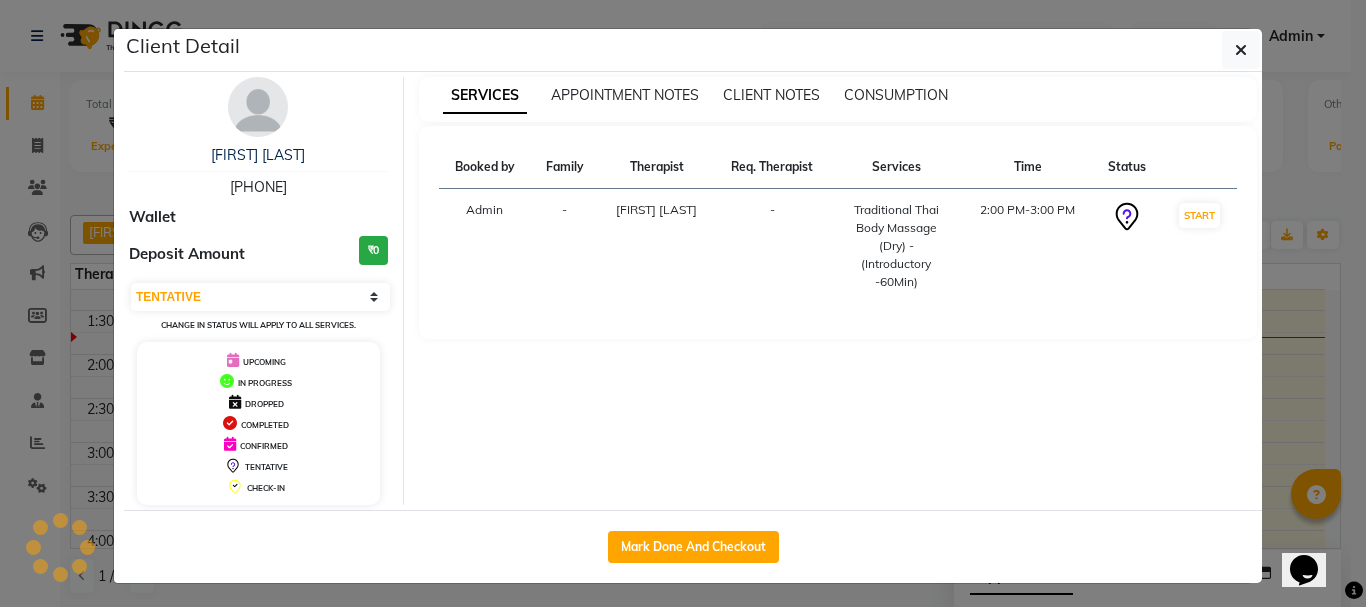 select on "1" 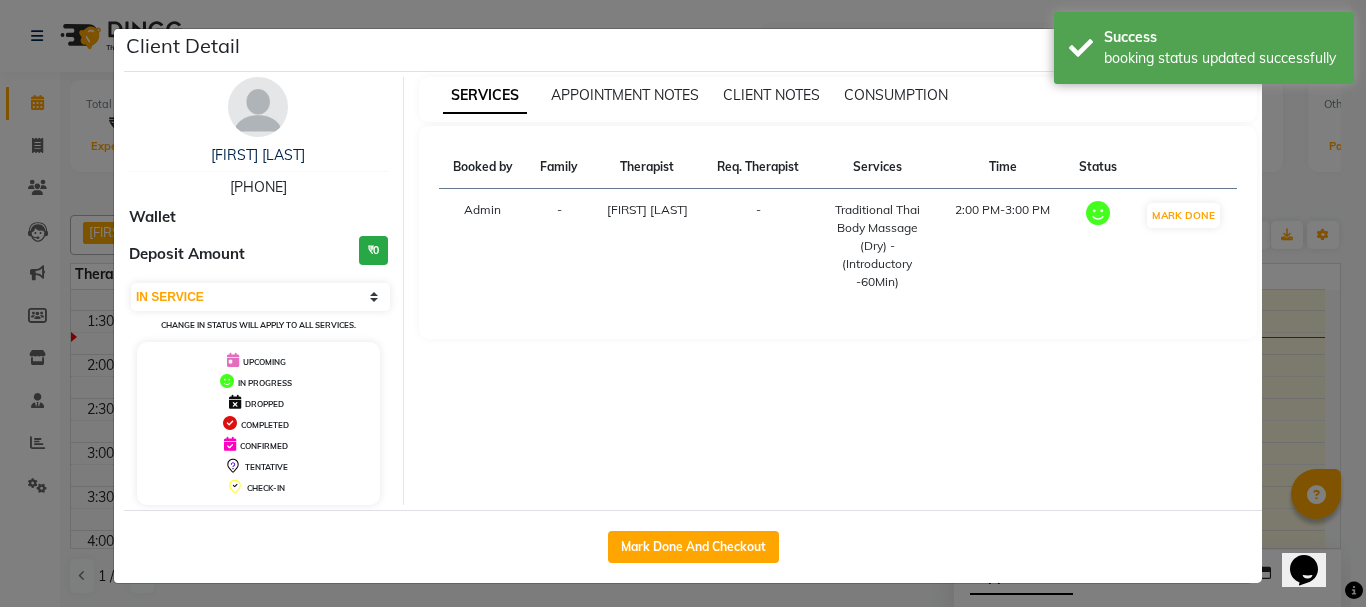 click on "Client Detail  [FIRST] [LAST]   [PHONE] Wallet Deposit Amount  ₹0  Select IN SERVICE CONFIRMED TENTATIVE CHECK IN MARK DONE DROPPED UPCOMING Change in status will apply to all services. UPCOMING IN PROGRESS DROPPED COMPLETED CONFIRMED TENTATIVE CHECK-IN SERVICES APPOINTMENT NOTES CLIENT NOTES CONSUMPTION Booked by Family Therapist Req. Therapist Services Time Status  Admin  - [FIRST] [LAST] -  Traditional Thai Body Massage (Dry) - (Introductory -60Min)   2:00 PM-3:00 PM   MARK DONE   Mark Done And Checkout" 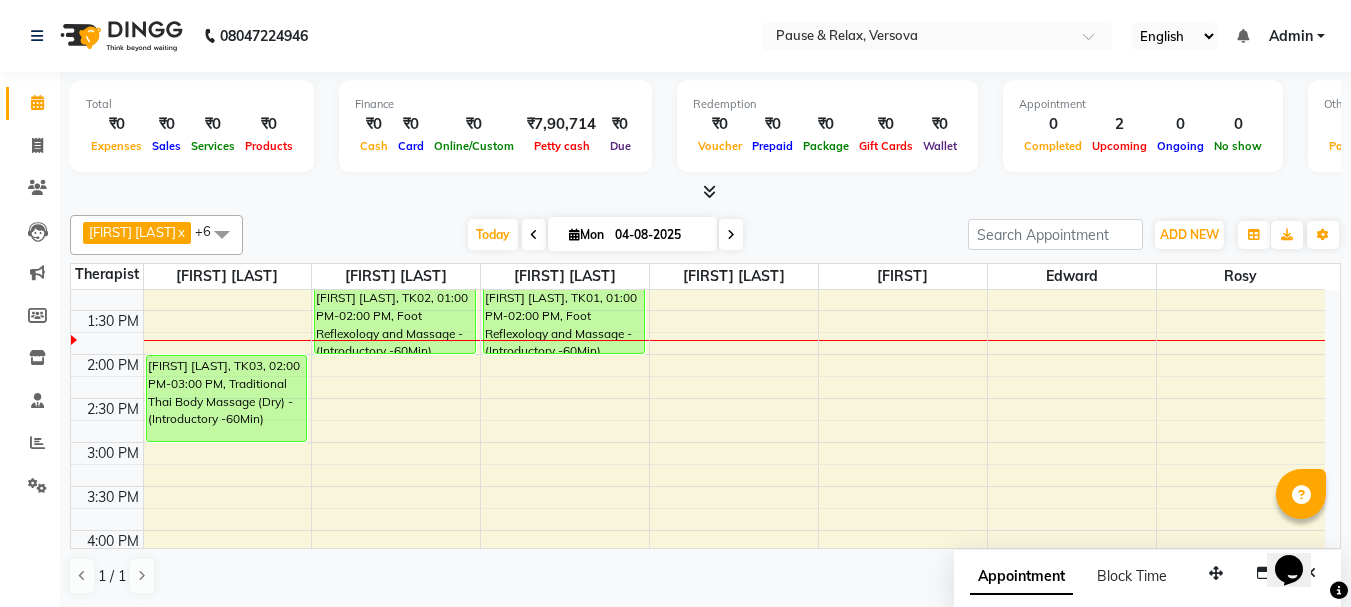 click on "11:00 AM 11:30 AM 12:00 PM 12:30 PM 1:00 PM 1:30 PM 2:00 PM 2:30 PM 3:00 PM 3:30 PM 4:00 PM 4:30 PM 5:00 PM 5:30 PM 6:00 PM 6:30 PM 7:00 PM 7:30 PM 8:00 PM 8:30 PM 9:00 PM 9:30 PM    [FIRST] [LAST], TK03, 02:00 PM-03:00 PM, Traditional Thai Body Massage (Dry) - (Introductory -60Min)     [FIRST] [LAST], TK02, 01:00 PM-02:00 PM, Foot Reflexology and Massage - (Introductory -60Min)     [FIRST] [LAST], TK01, 01:00 PM-02:00 PM, Foot Reflexology and Massage - (Introductory -60Min)" at bounding box center (698, 574) 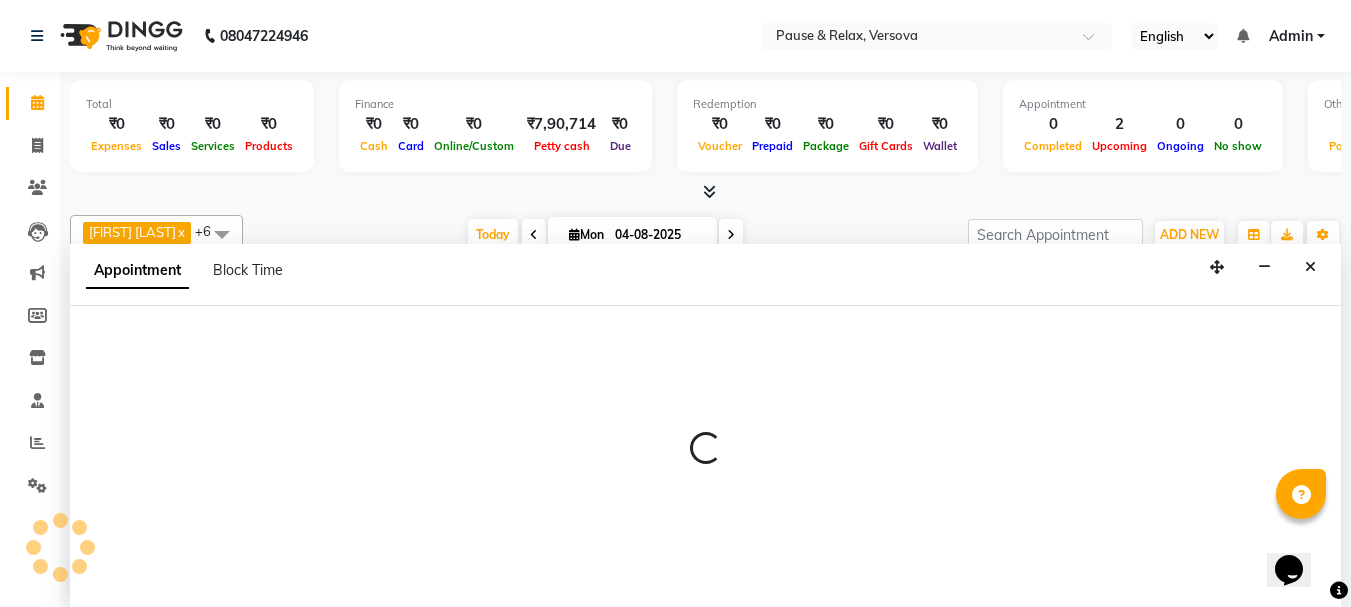 select on "53337" 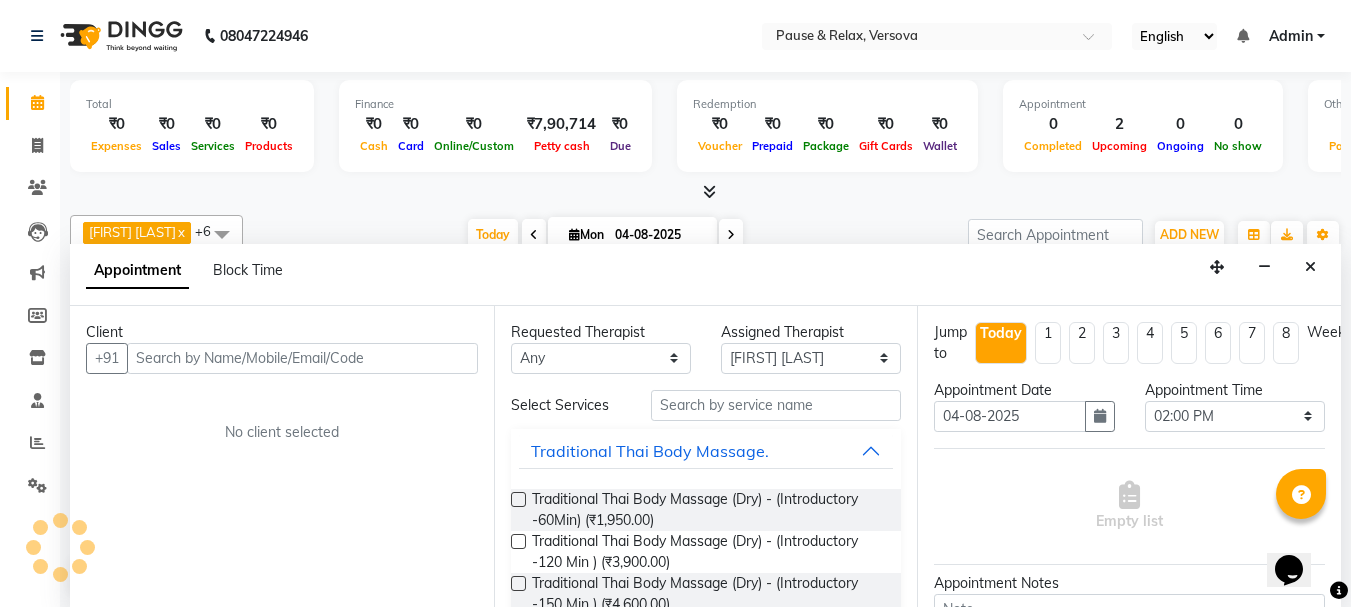 scroll, scrollTop: 1, scrollLeft: 0, axis: vertical 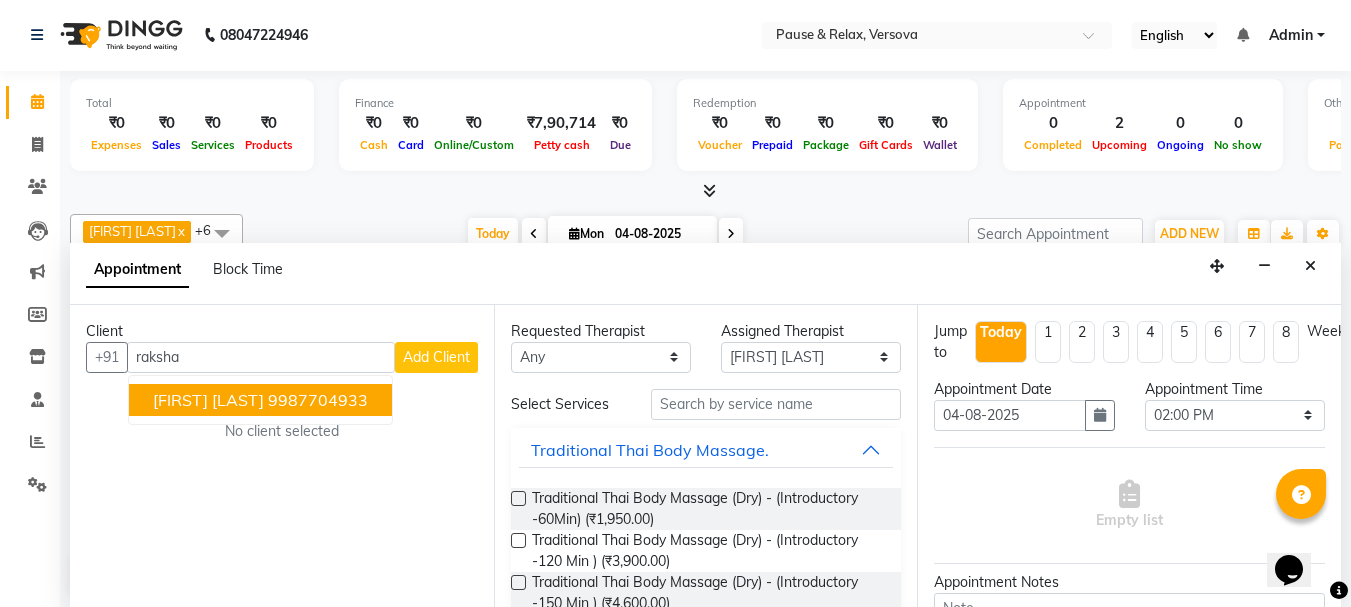 click on "9987704933" at bounding box center (318, 400) 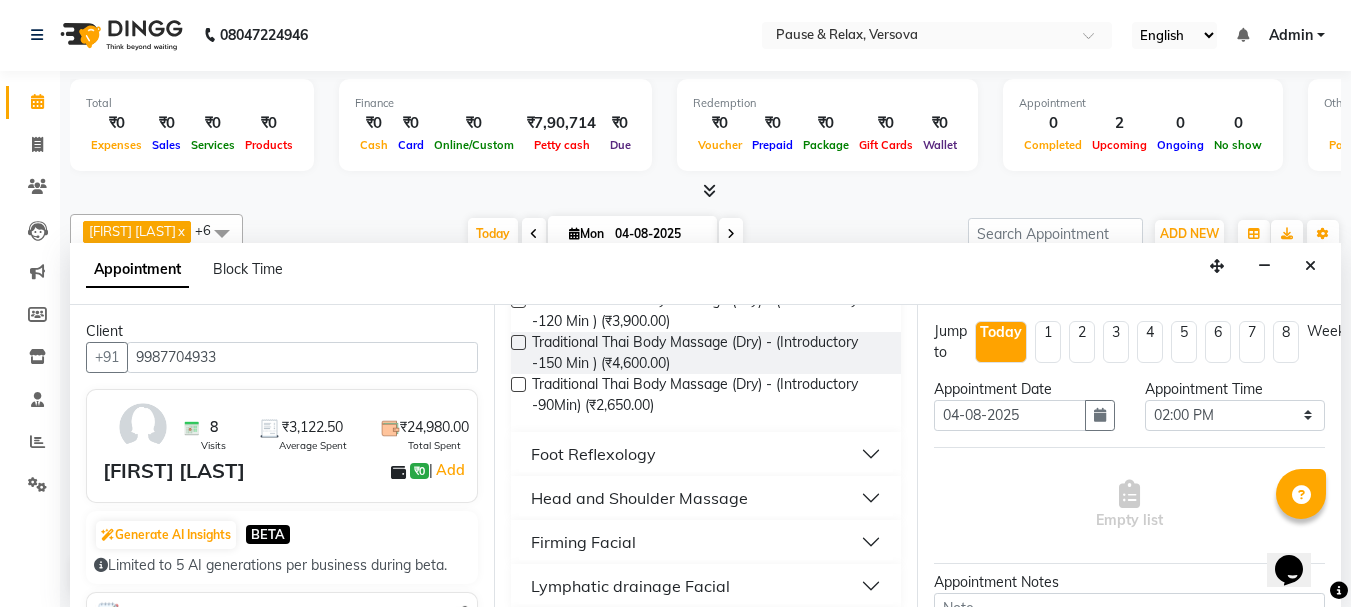 scroll, scrollTop: 251, scrollLeft: 0, axis: vertical 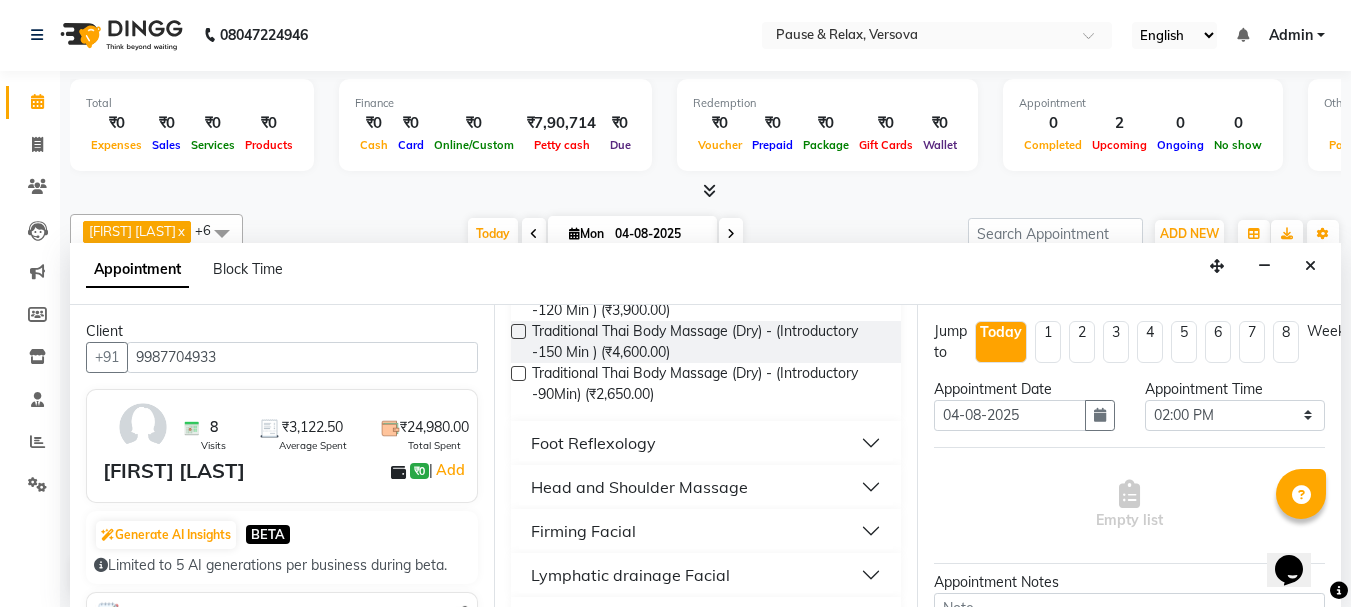 type on "9987704933" 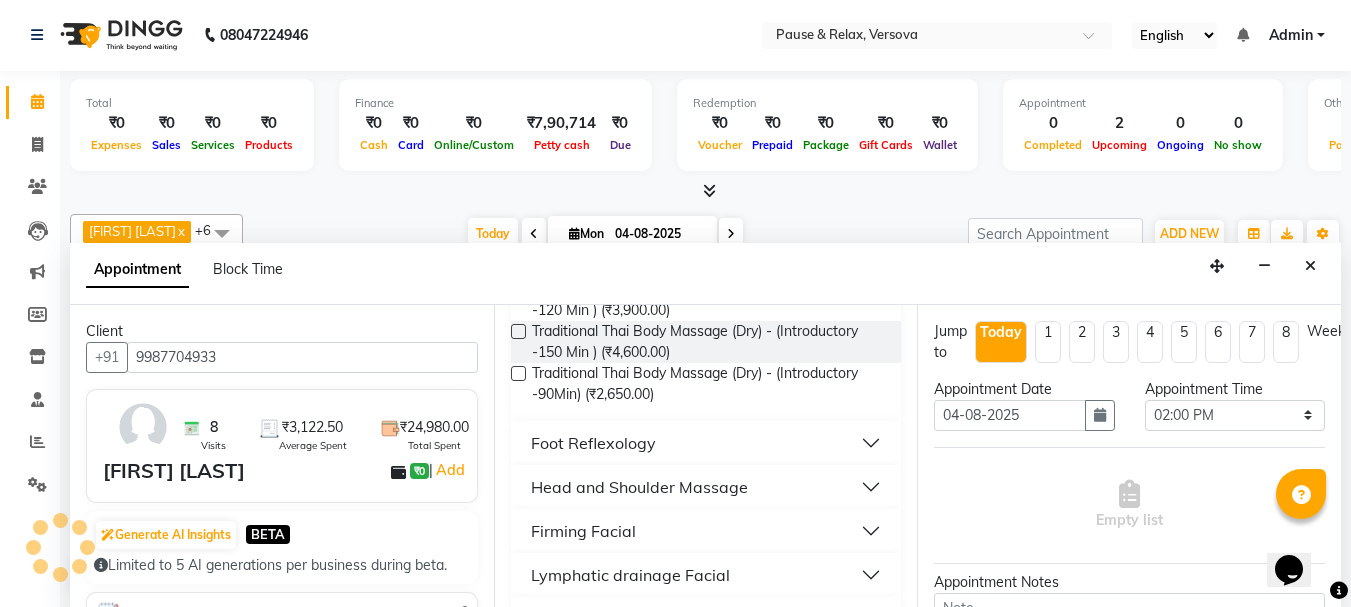 click on "Foot Reflexology" at bounding box center [706, 443] 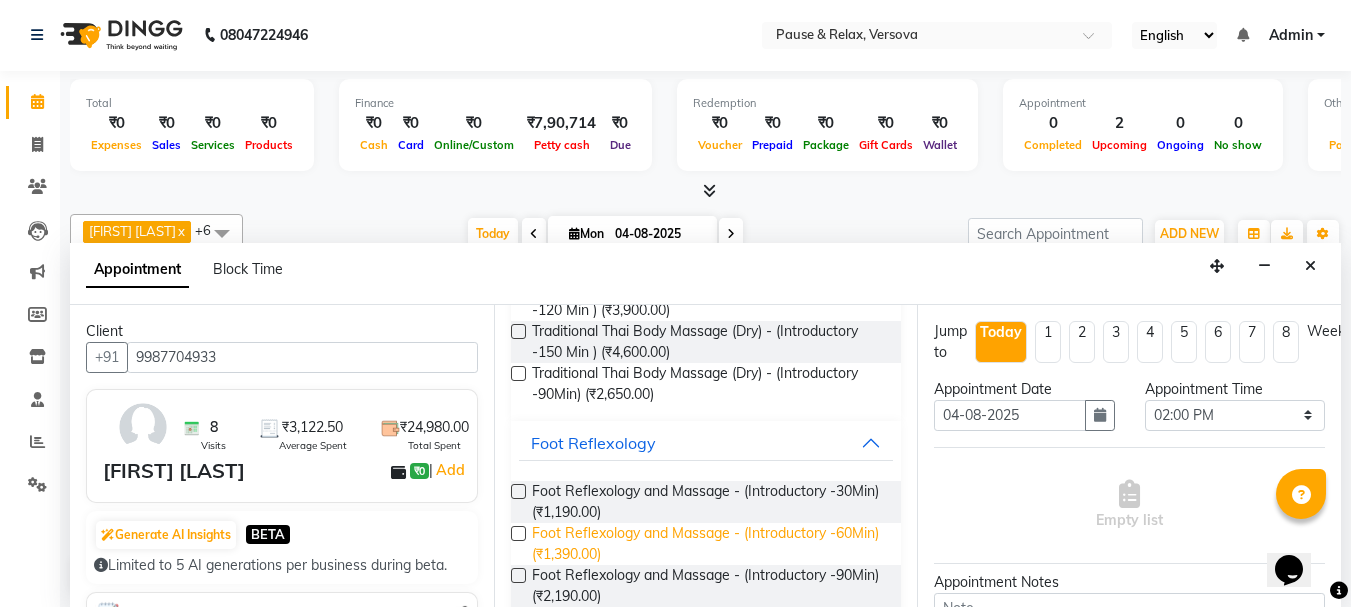 click on "Foot Reflexology and Massage - (Introductory -60Min) (₹1,390.00)" at bounding box center (709, 544) 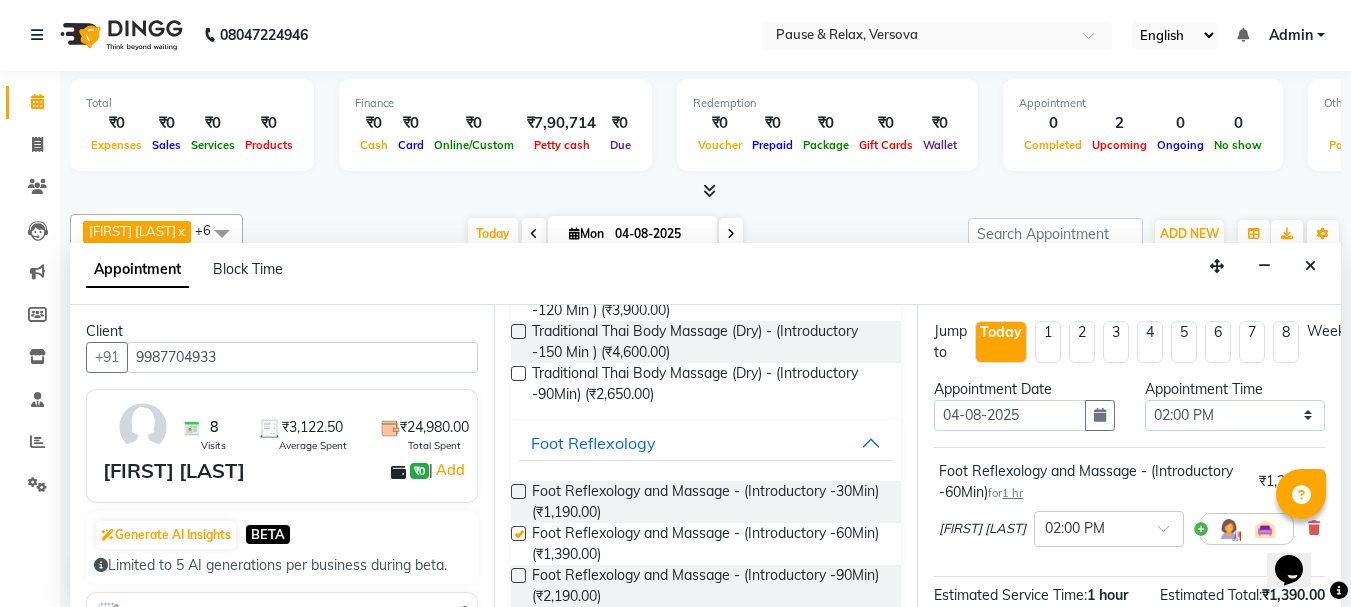 checkbox on "false" 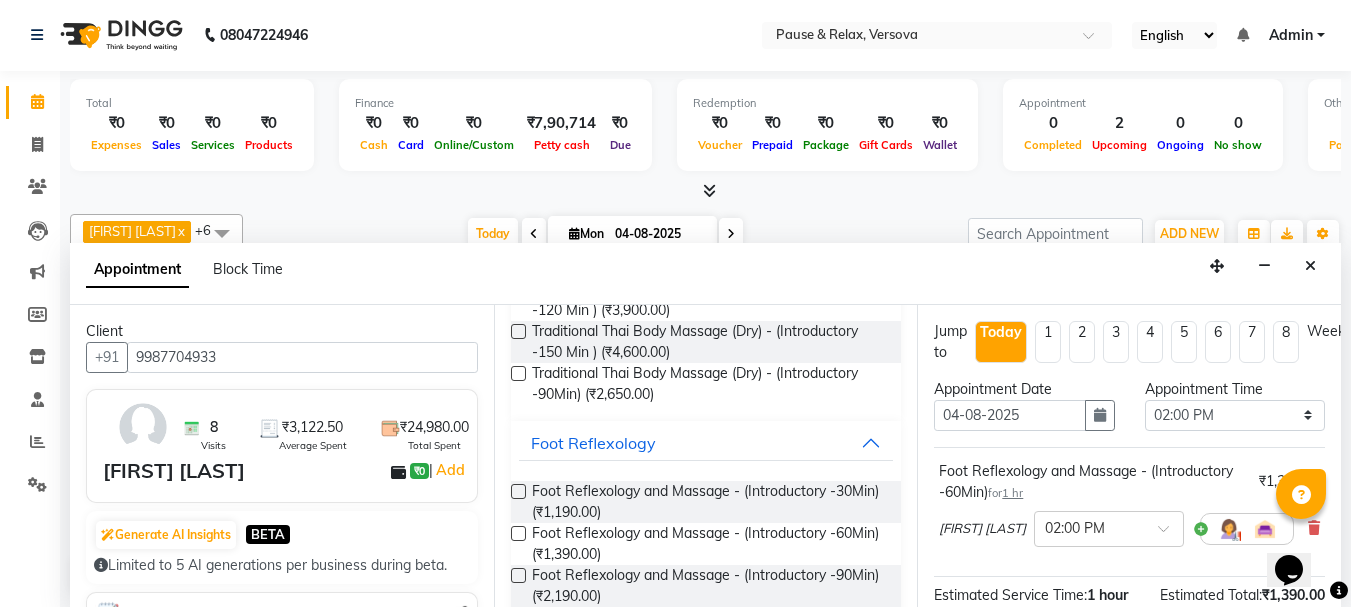 scroll, scrollTop: 263, scrollLeft: 0, axis: vertical 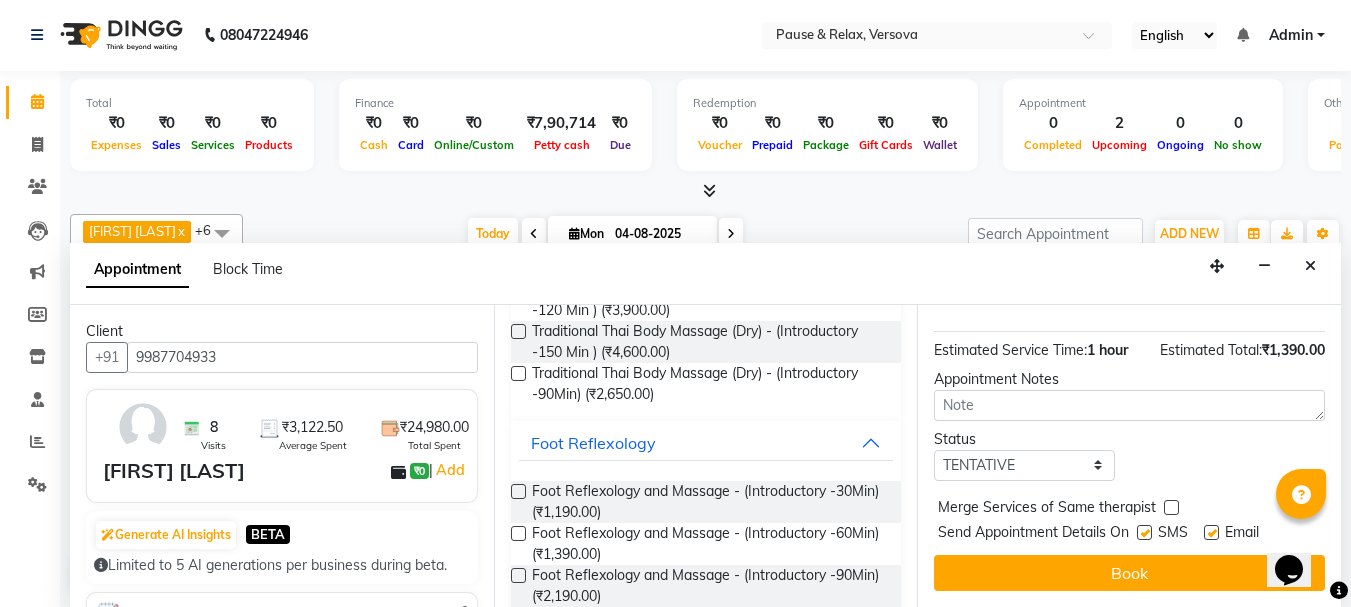 drag, startPoint x: 1215, startPoint y: 511, endPoint x: 1216, endPoint y: 534, distance: 23.021729 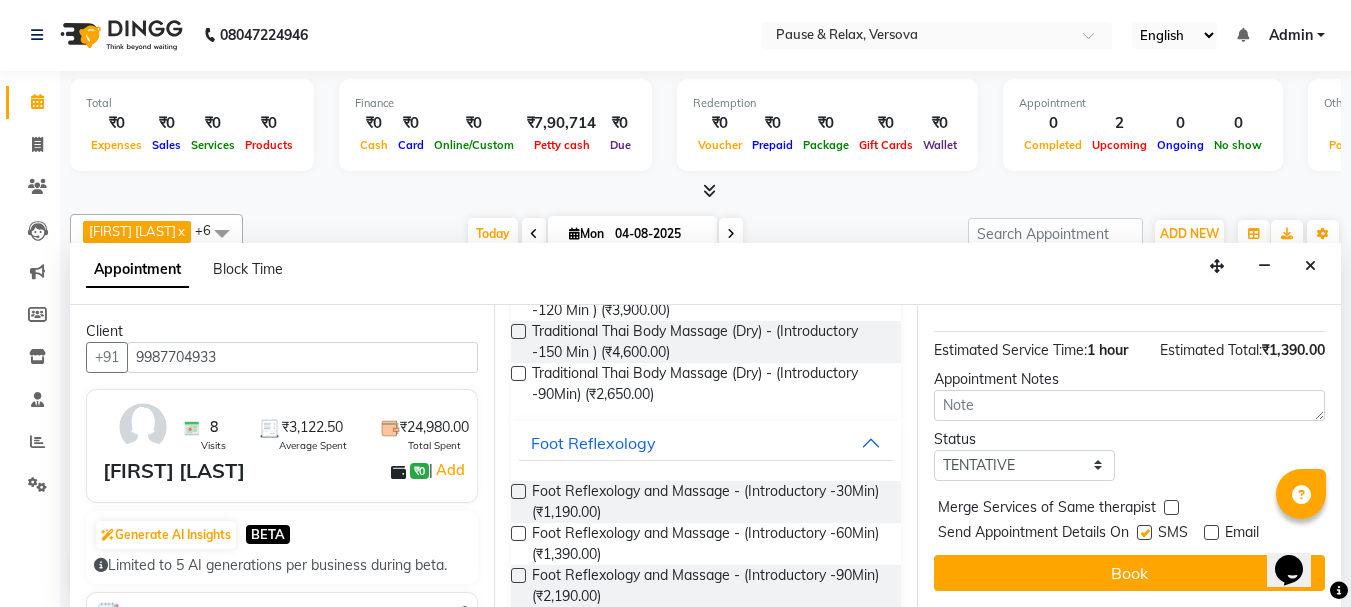 click on "Book" at bounding box center (1129, 573) 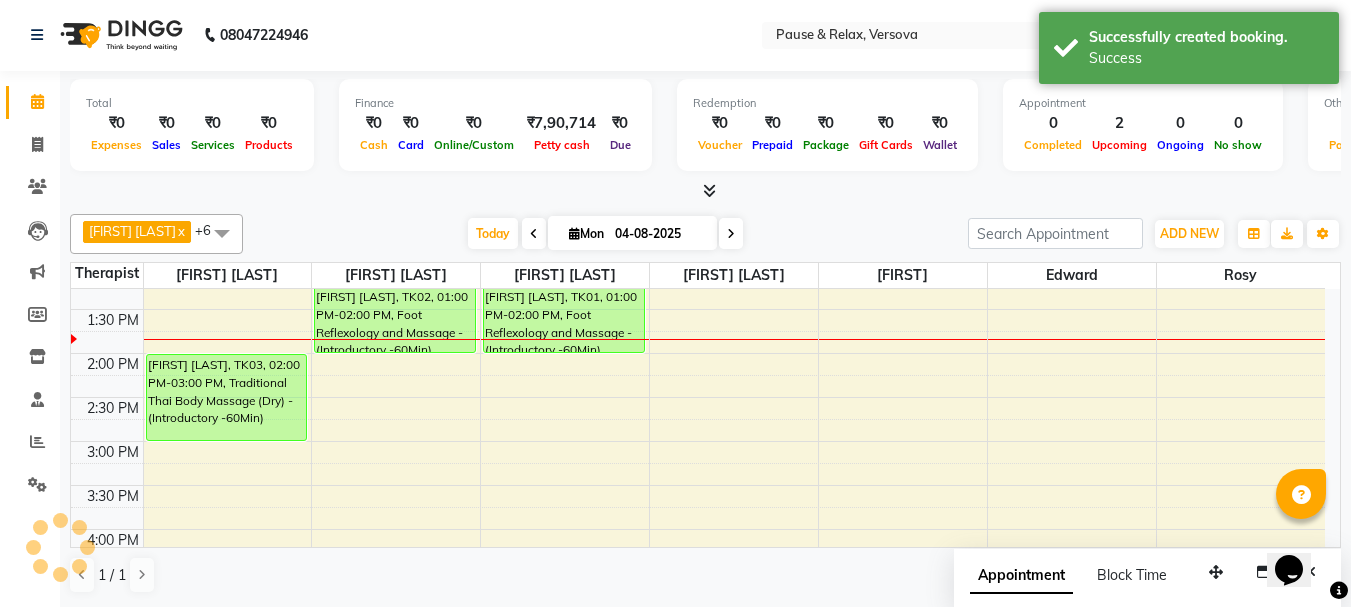 scroll, scrollTop: 0, scrollLeft: 0, axis: both 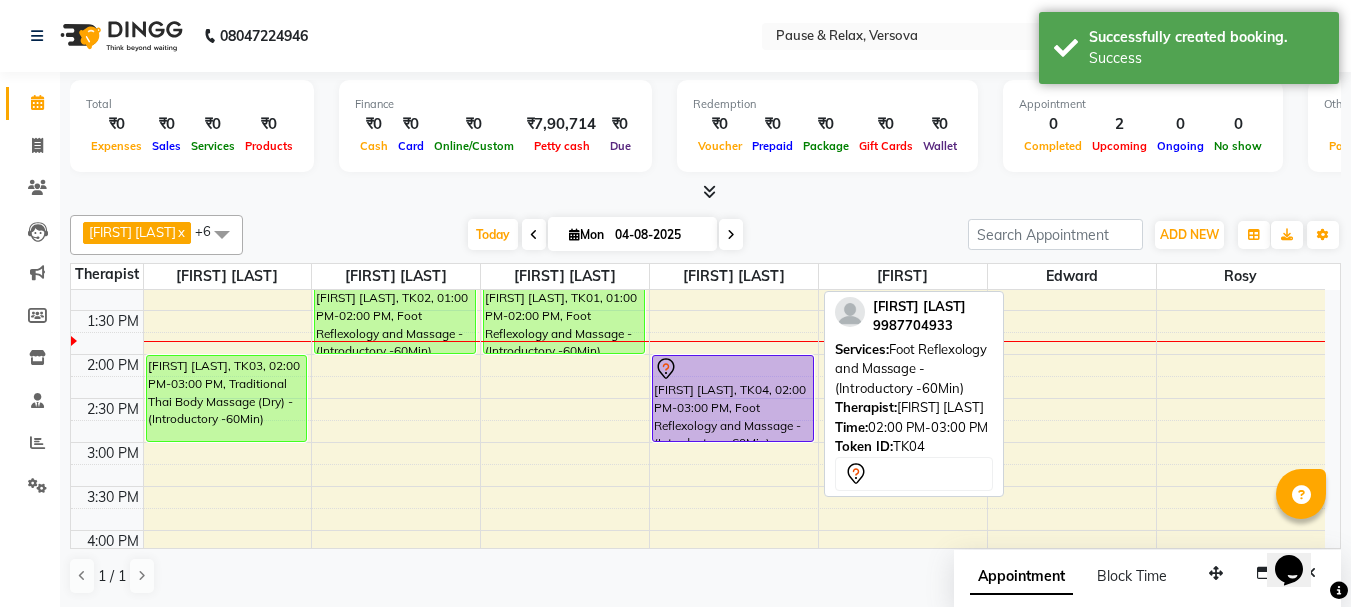 click on "[FIRST] [LAST], TK04, 02:00 PM-03:00 PM, Foot Reflexology and Massage - (Introductory -60Min)" at bounding box center (733, 398) 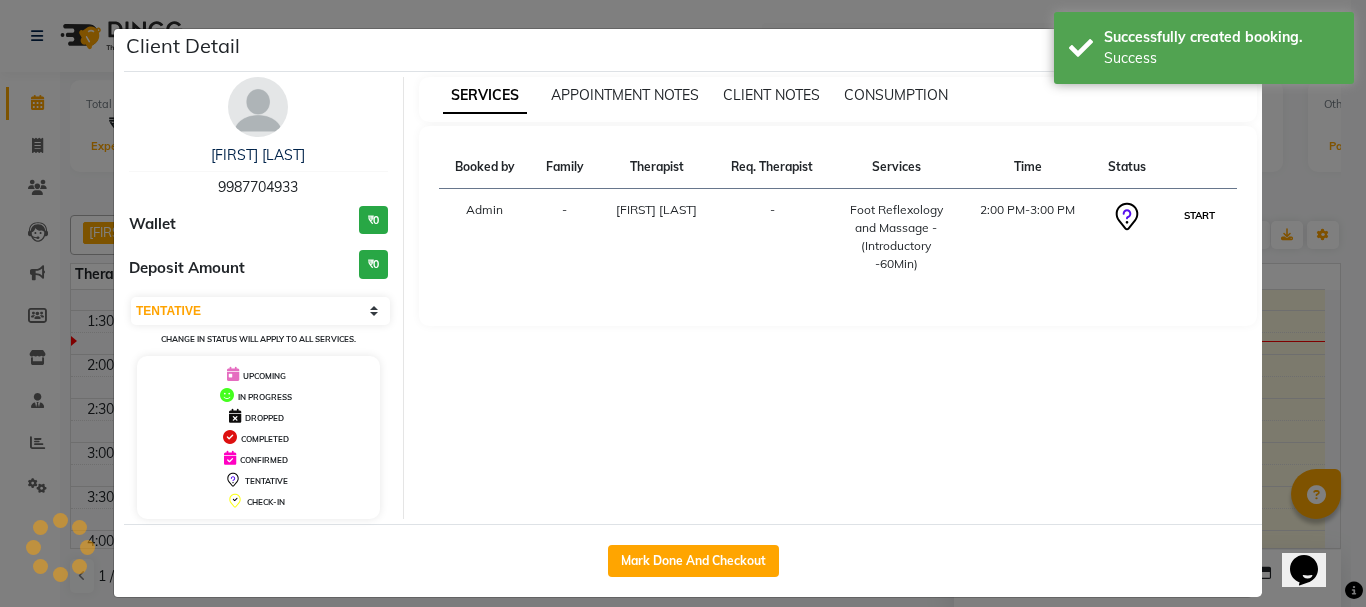 click on "START" at bounding box center [1199, 215] 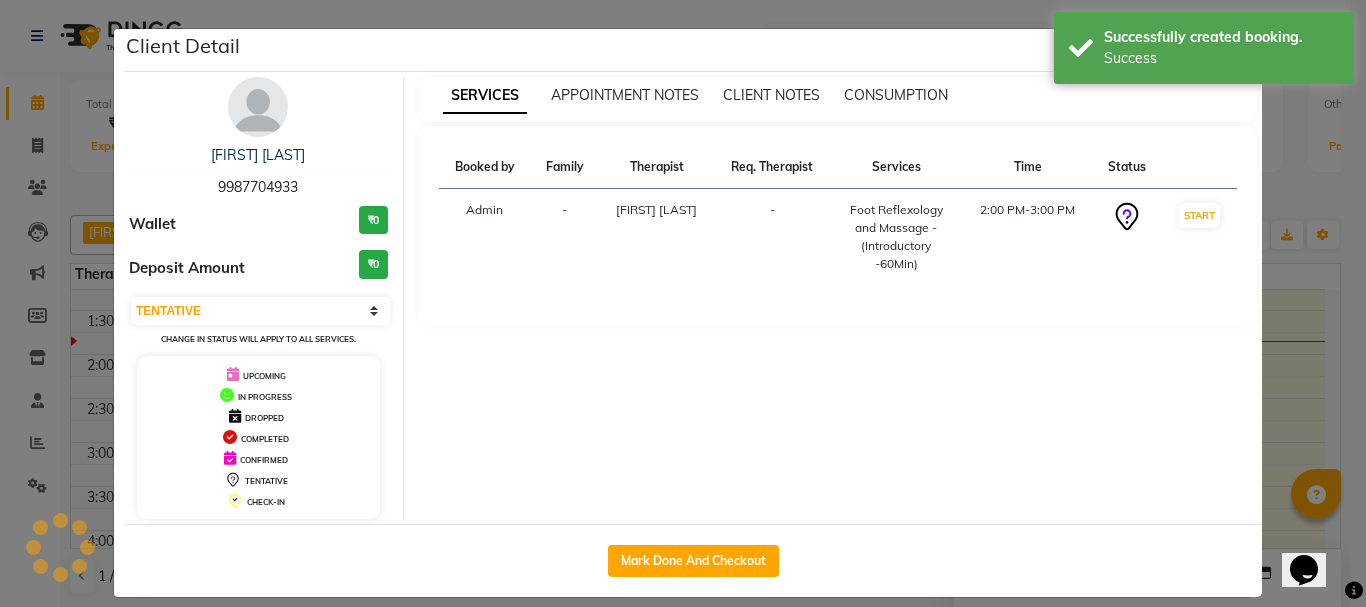 select on "1" 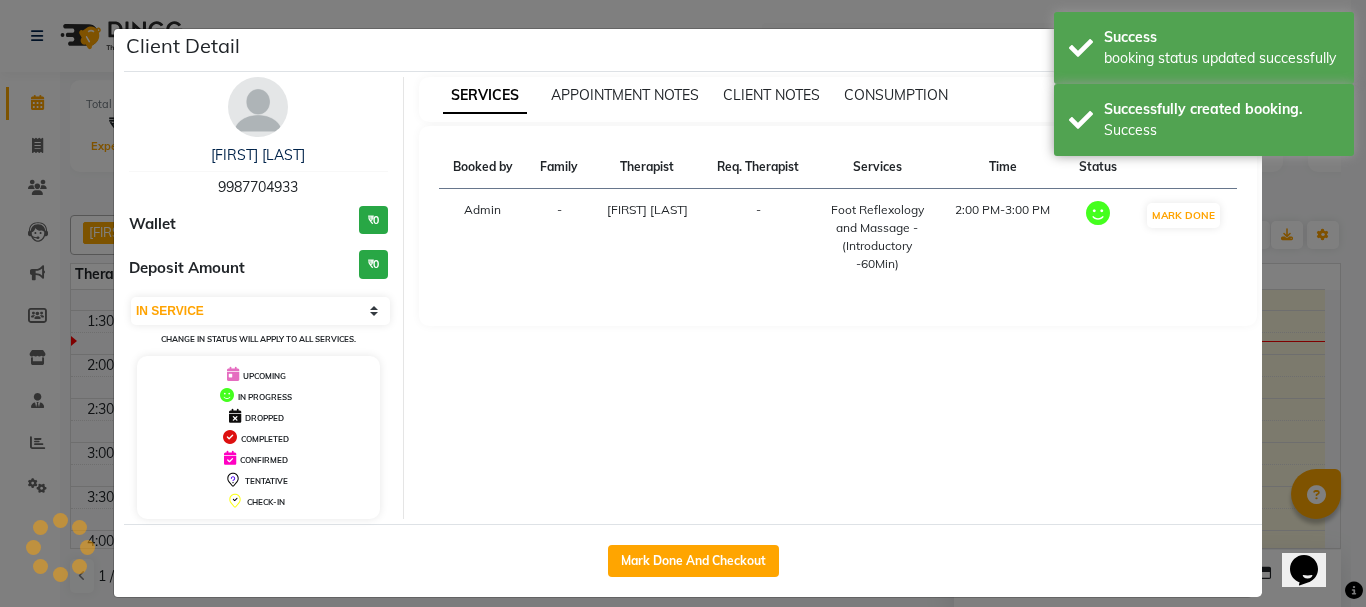click on "Client Detail  [FIRST] [LAST]   [PHONE] Wallet ₹0 Deposit Amount  ₹0  Select IN SERVICE CONFIRMED TENTATIVE CHECK IN MARK DONE DROPPED UPCOMING Change in status will apply to all services. UPCOMING IN PROGRESS DROPPED COMPLETED CONFIRMED TENTATIVE CHECK-IN SERVICES APPOINTMENT NOTES CLIENT NOTES CONSUMPTION Booked by Family Therapist Req. Therapist Services Time Status  Admin  - [FIRST] [LAST]  -  Foot Reflexology and Massage - (Introductory -60Min)   2:00 PM-3:00 PM   MARK DONE   Mark Done And Checkout" 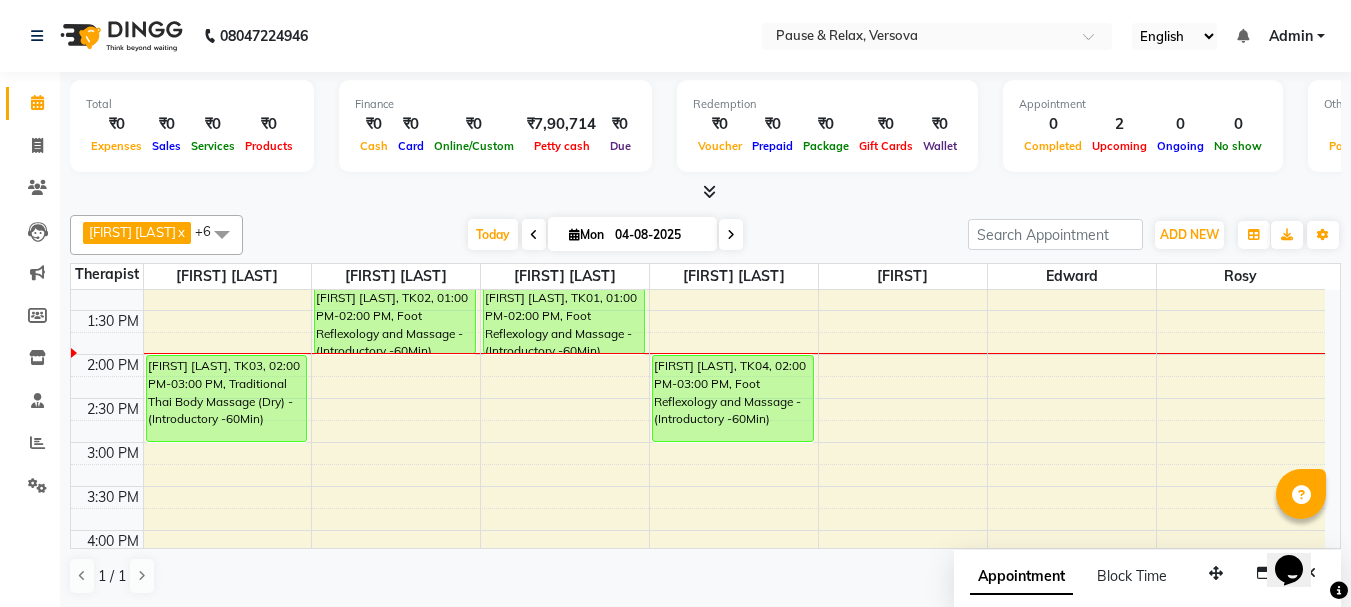 scroll, scrollTop: 177, scrollLeft: 0, axis: vertical 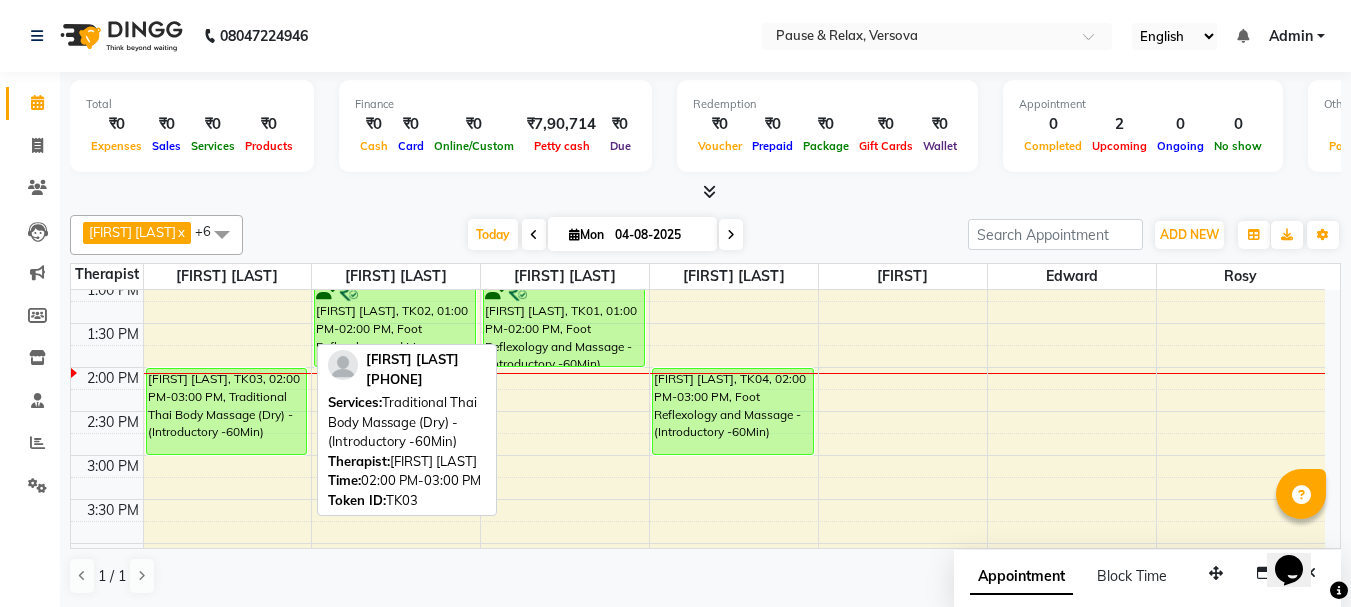 click on "[FIRST] [LAST], TK03, 02:00 PM-03:00 PM, Traditional Thai Body Massage (Dry) - (Introductory -60Min)" at bounding box center [227, 411] 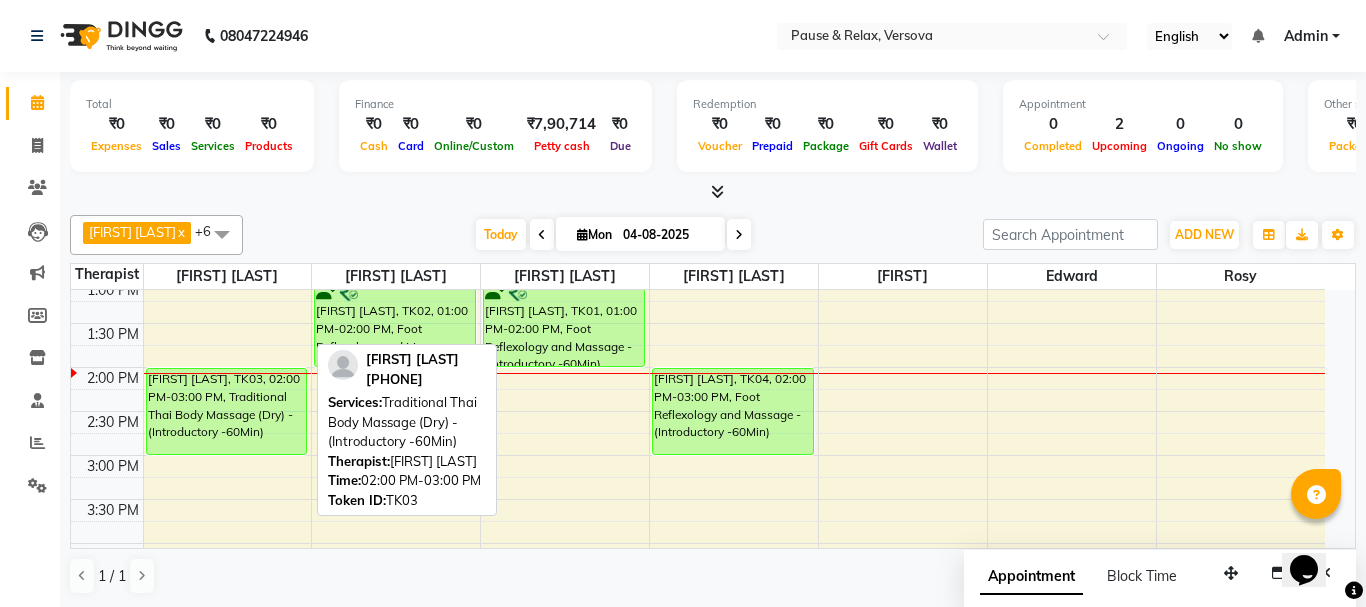 select on "1" 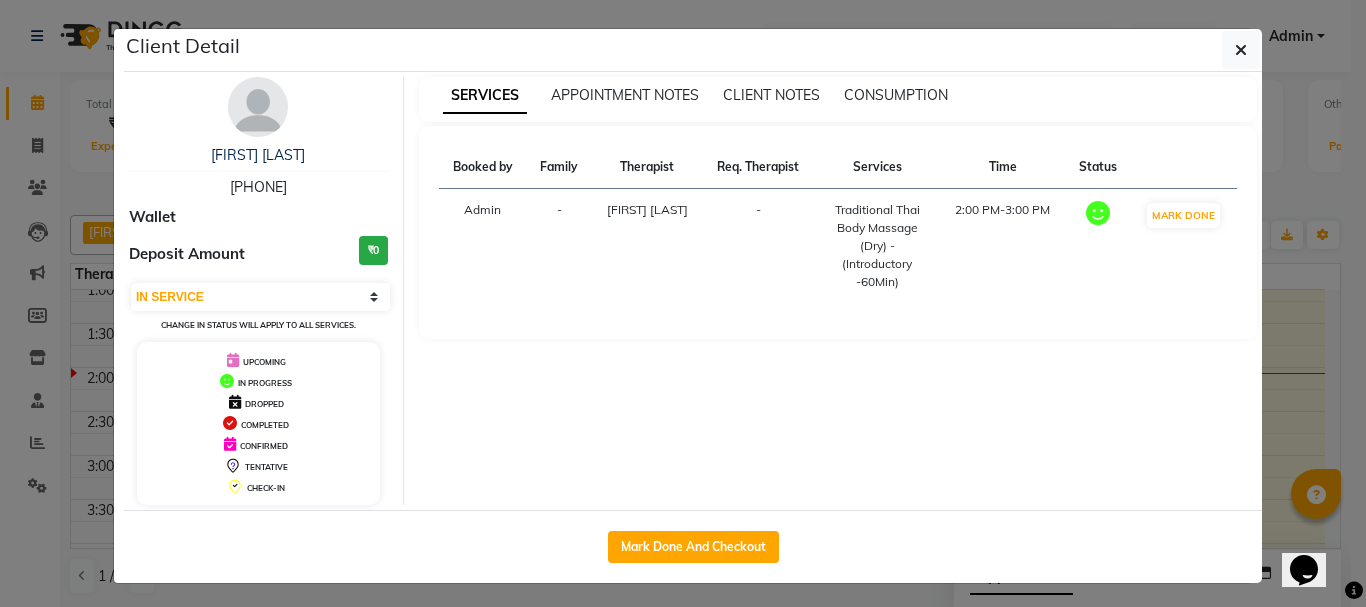 drag, startPoint x: 211, startPoint y: 187, endPoint x: 329, endPoint y: 186, distance: 118.004234 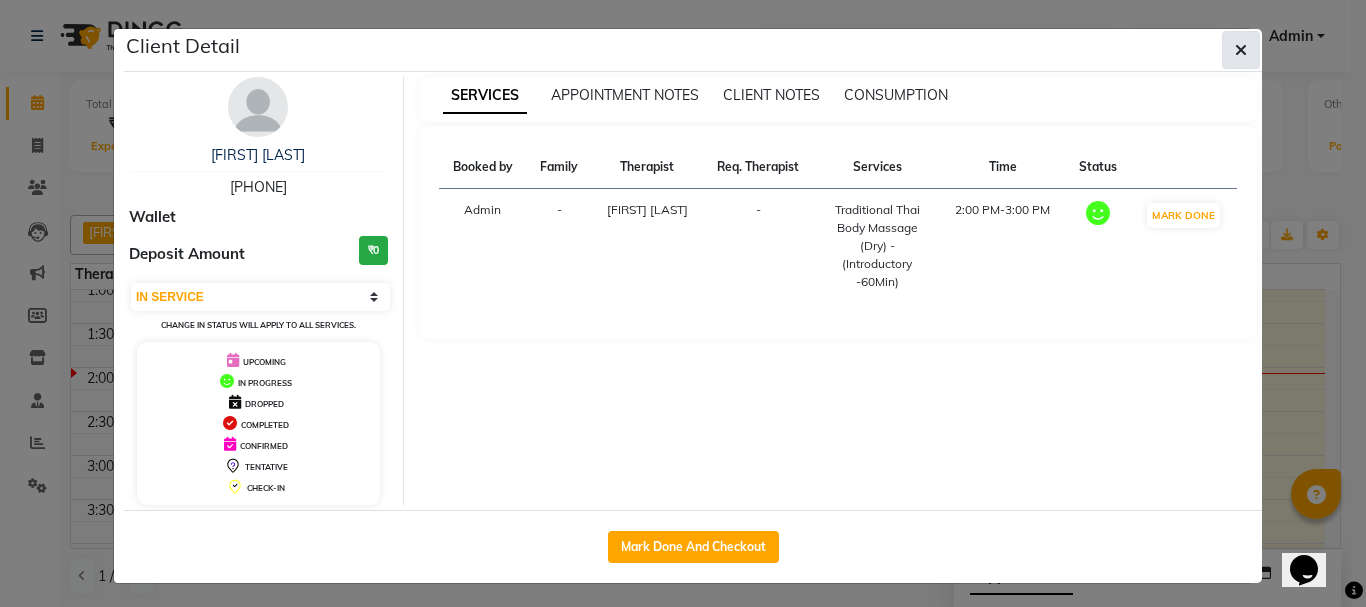 click 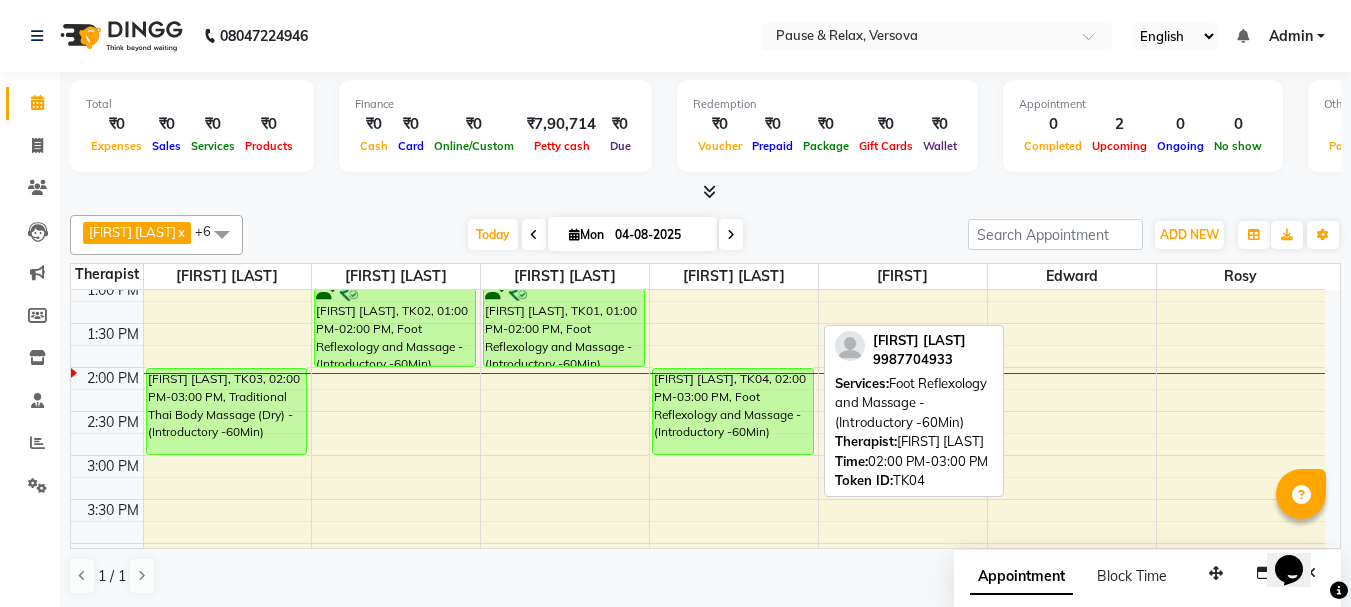 click on "[FIRST] [LAST], TK04, 02:00 PM-03:00 PM, Foot Reflexology and Massage - (Introductory -60Min)" at bounding box center [733, 411] 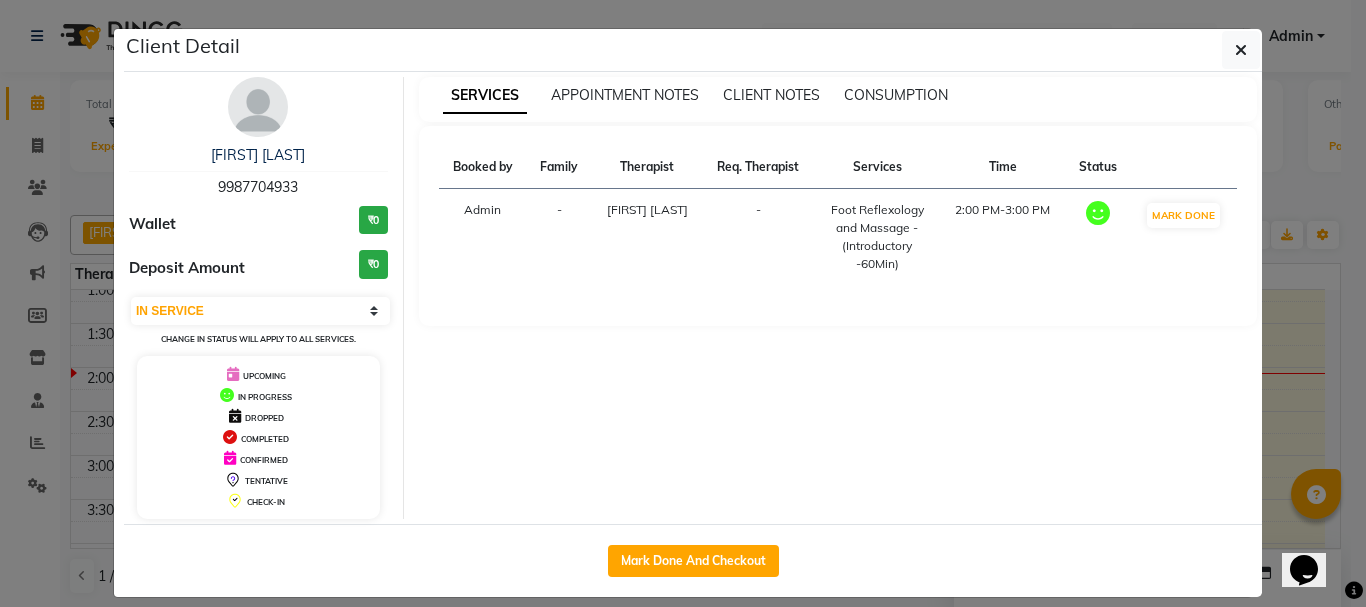 drag, startPoint x: 209, startPoint y: 185, endPoint x: 327, endPoint y: 188, distance: 118.03813 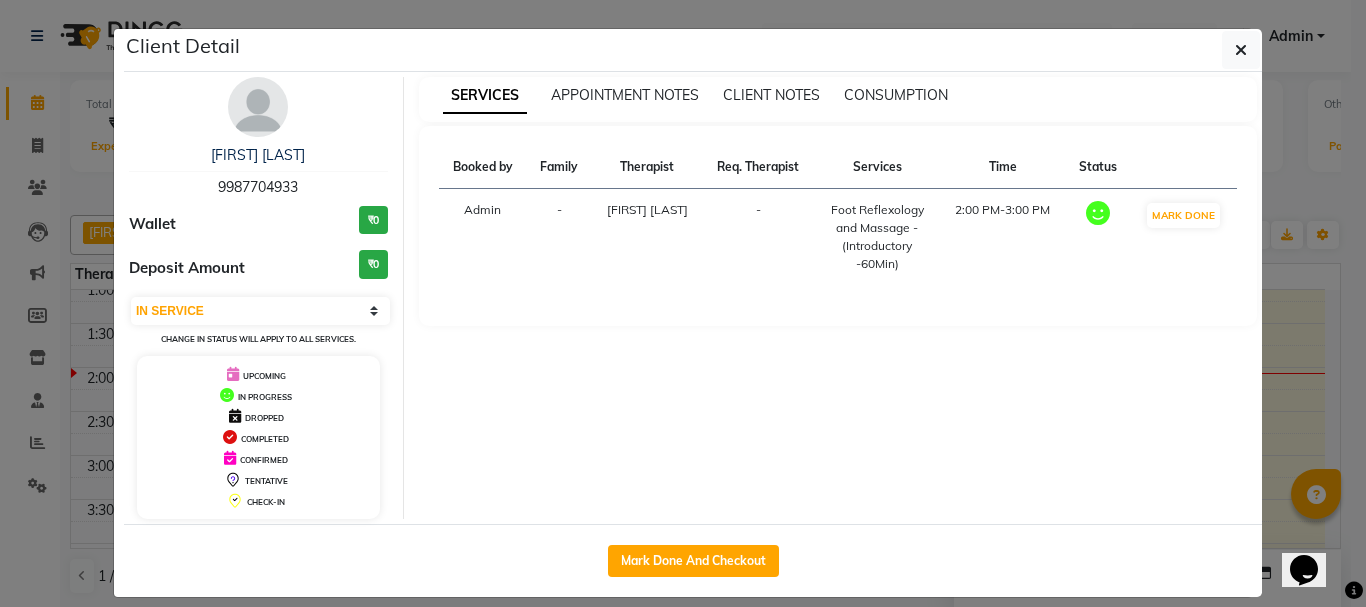 copy on "9987704933" 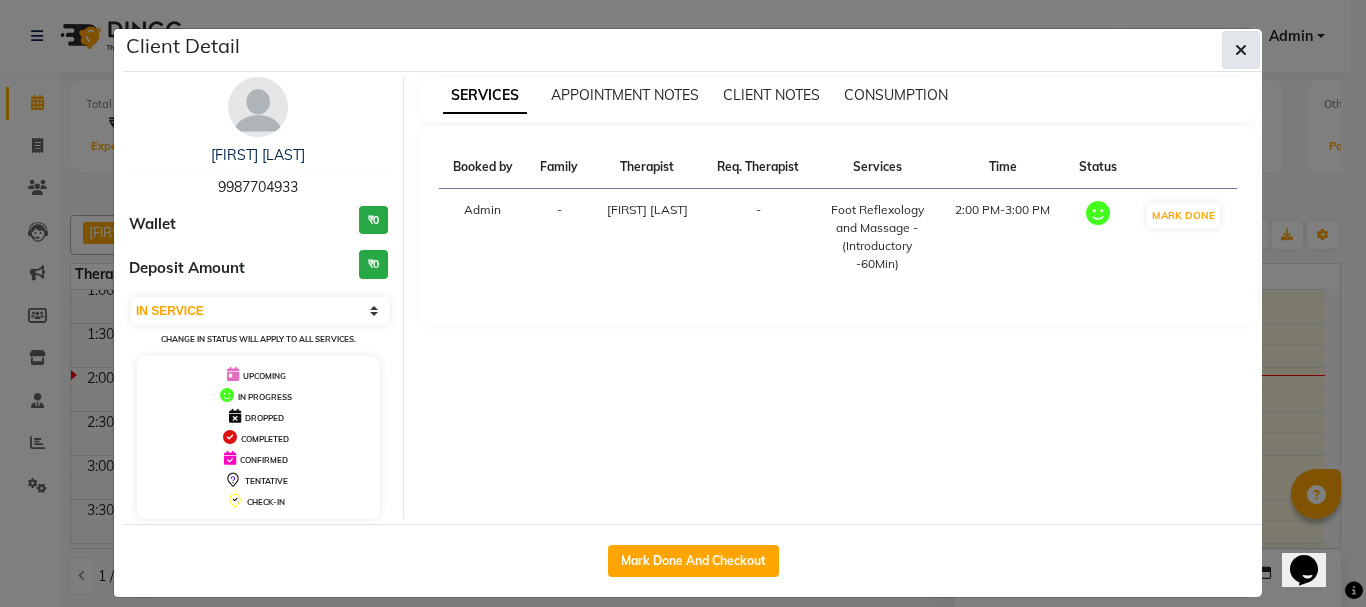 click 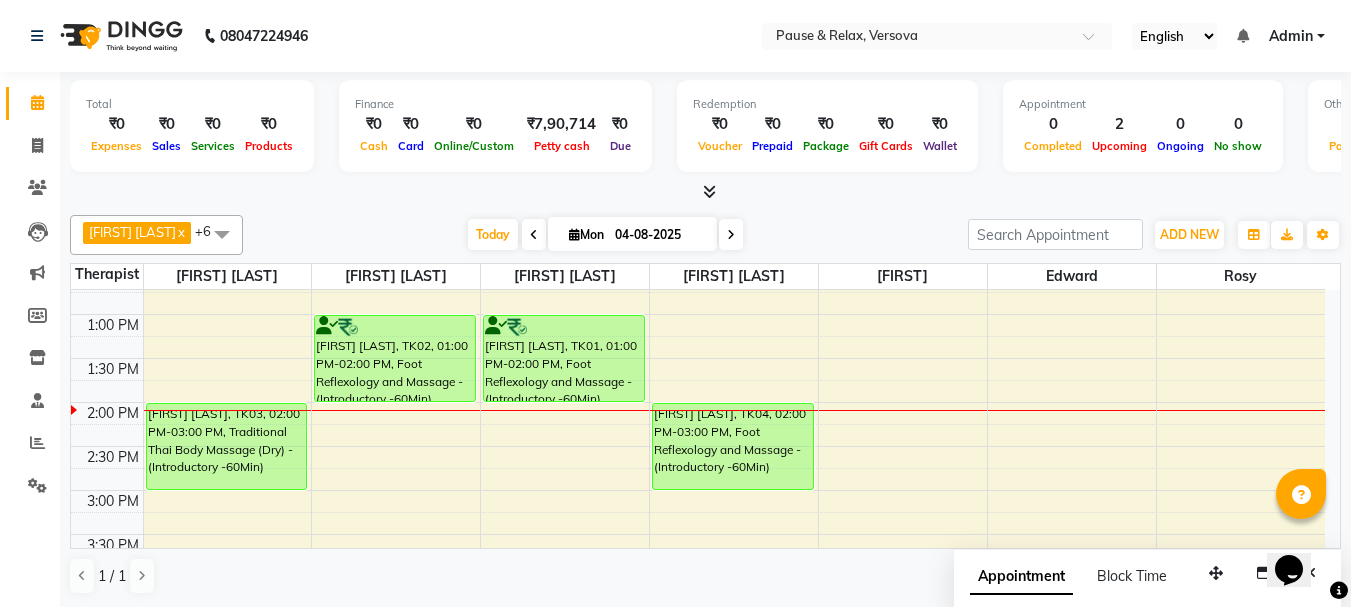 scroll, scrollTop: 164, scrollLeft: 0, axis: vertical 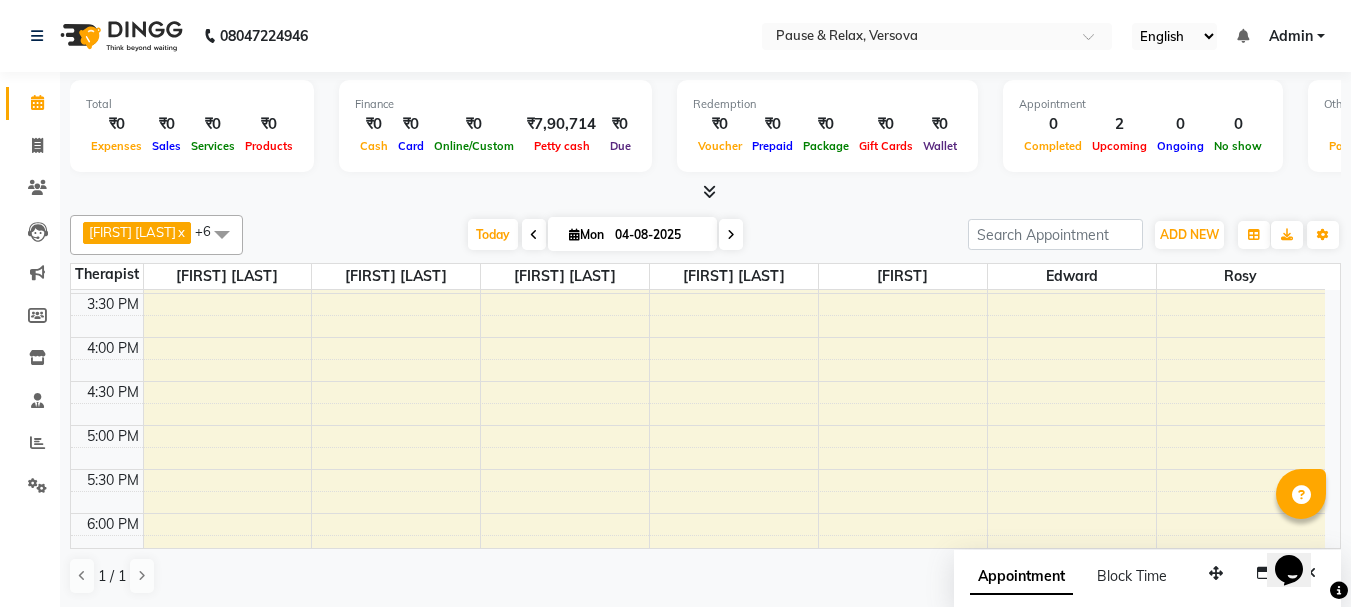 click on "11:00 AM 11:30 AM 12:00 PM 12:30 PM 1:00 PM 1:30 PM 2:00 PM 2:30 PM 3:00 PM 3:30 PM 4:00 PM 4:30 PM 5:00 PM 5:30 PM 6:00 PM 6:30 PM 7:00 PM 7:30 PM 8:00 PM 8:30 PM 9:00 PM 9:30 PM    [FIRST] [LAST], TK03, 02:00 PM-03:00 PM, Traditional Thai Body Massage (Dry) - (Introductory -60Min)     [FIRST] [LAST], TK02, 01:00 PM-02:00 PM, Foot Reflexology and Massage - (Introductory -60Min)     [FIRST] [LAST], TK01, 01:00 PM-02:00 PM, Foot Reflexology and Massage - (Introductory -60Min)    [FIRST] [LAST], TK04, 02:00 PM-03:00 PM, Foot Reflexology and Massage - (Introductory -60Min)" at bounding box center (698, 381) 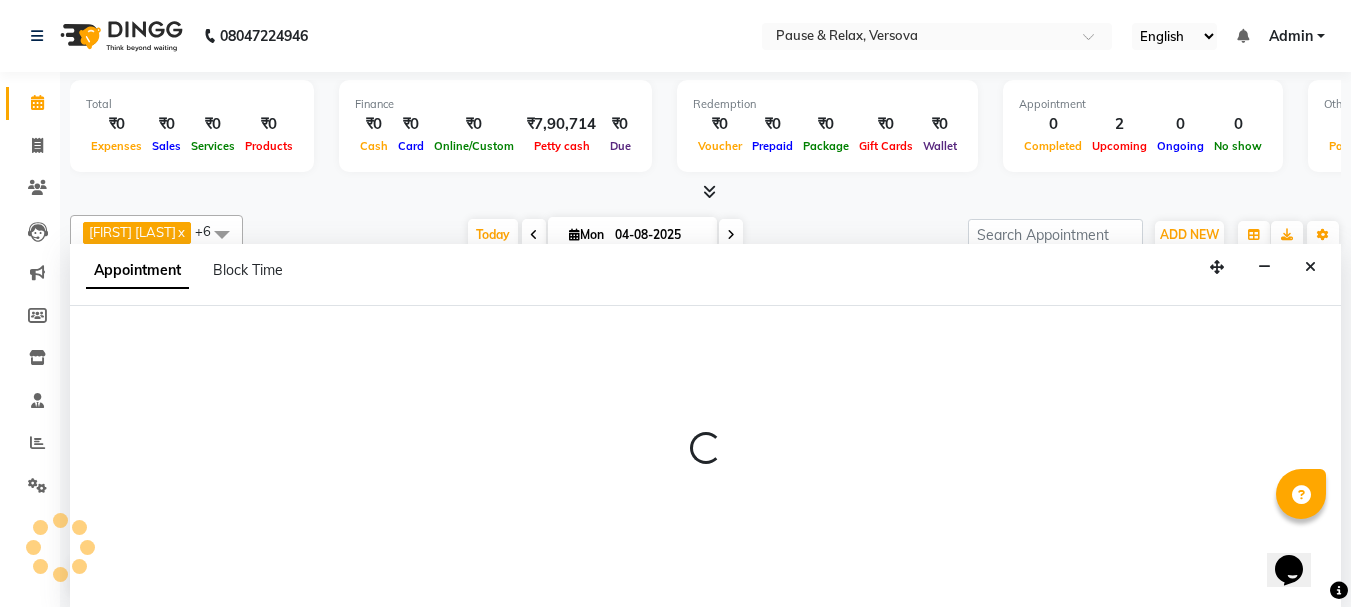 select on "53337" 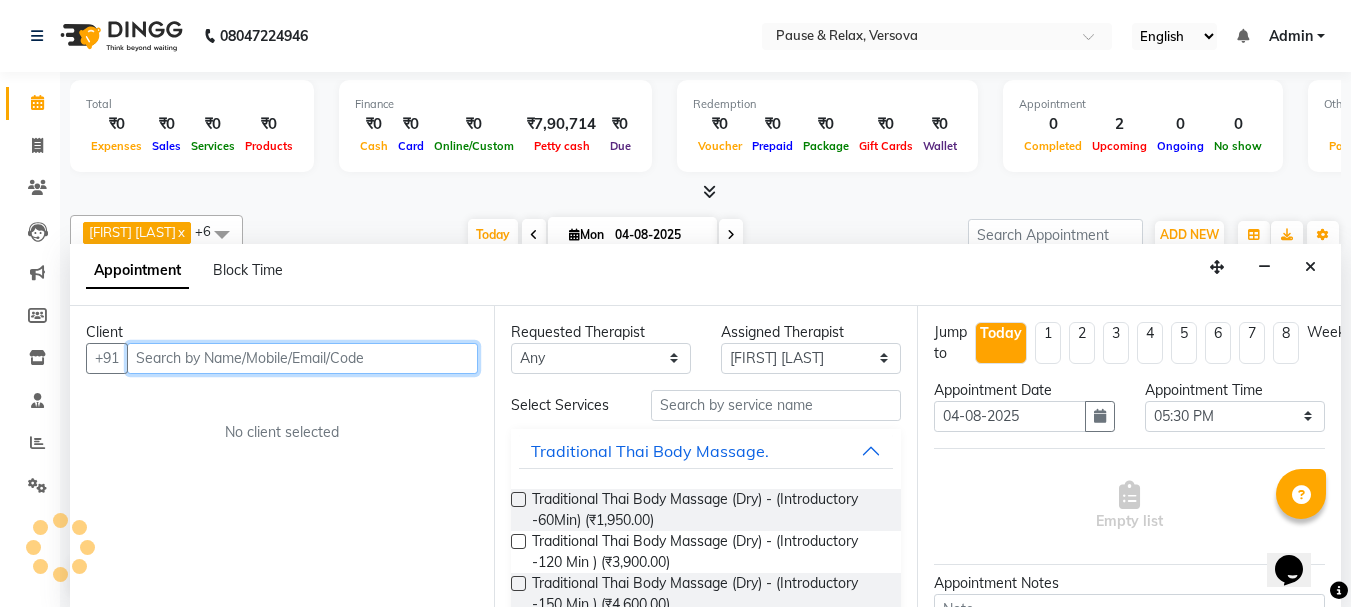 scroll, scrollTop: 1, scrollLeft: 0, axis: vertical 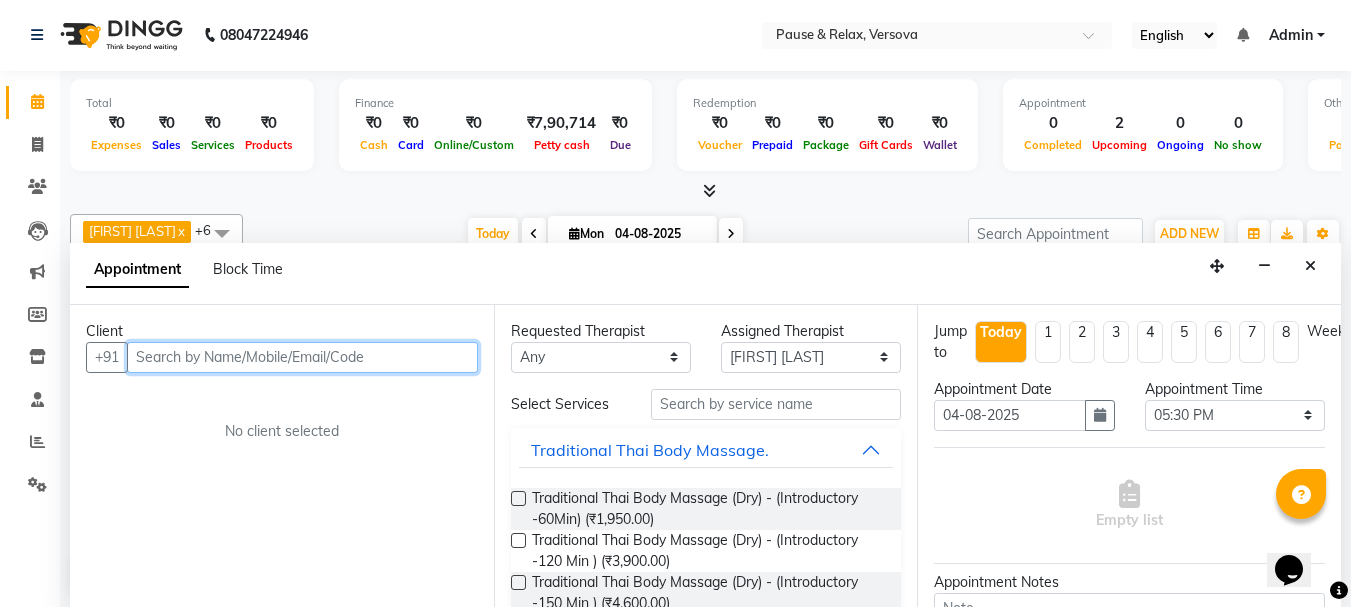 click at bounding box center [302, 357] 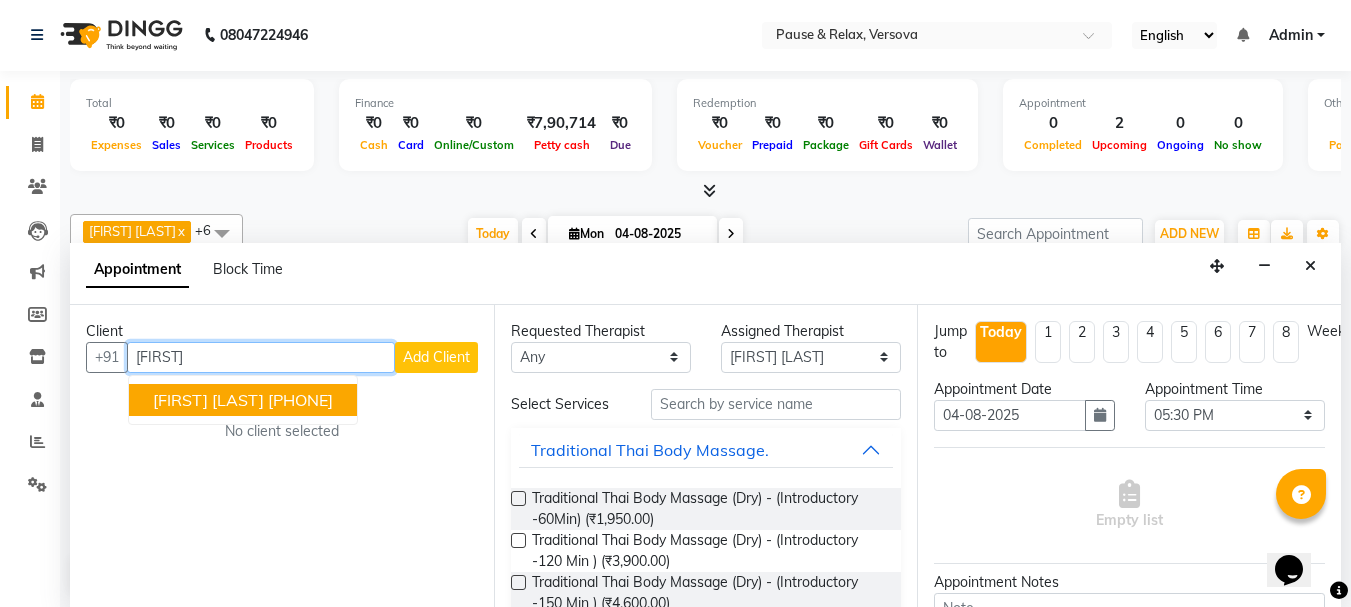 click on "[FIRST] [LAST]" at bounding box center (208, 400) 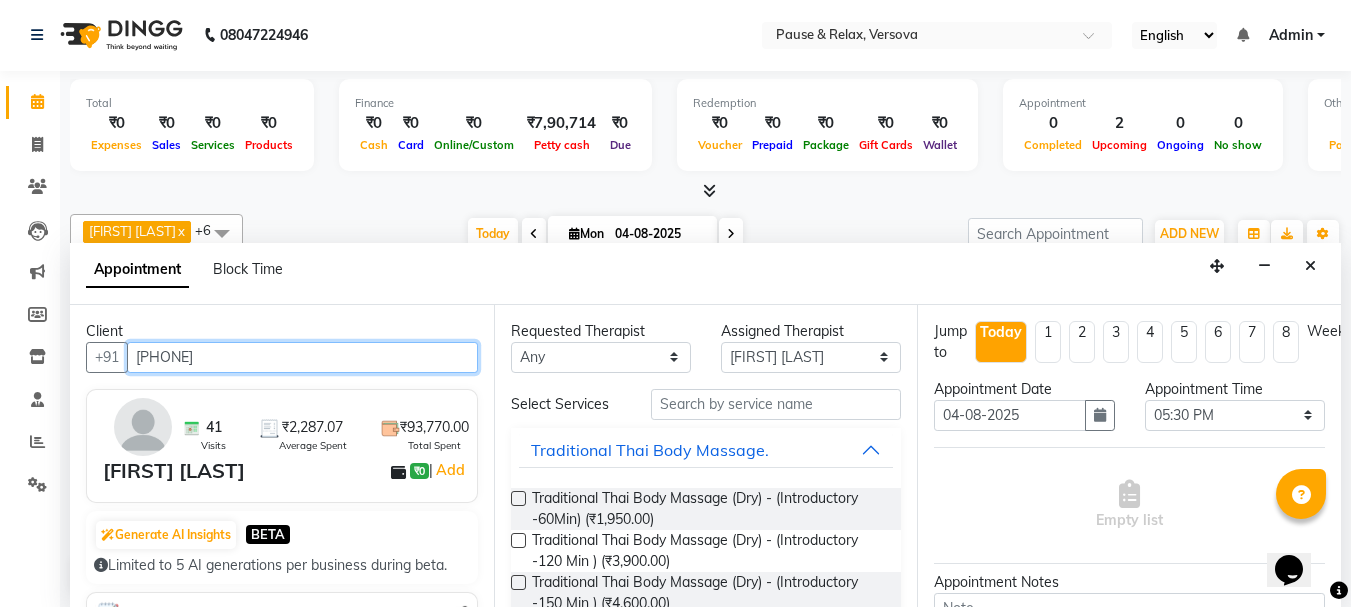 scroll, scrollTop: 172, scrollLeft: 0, axis: vertical 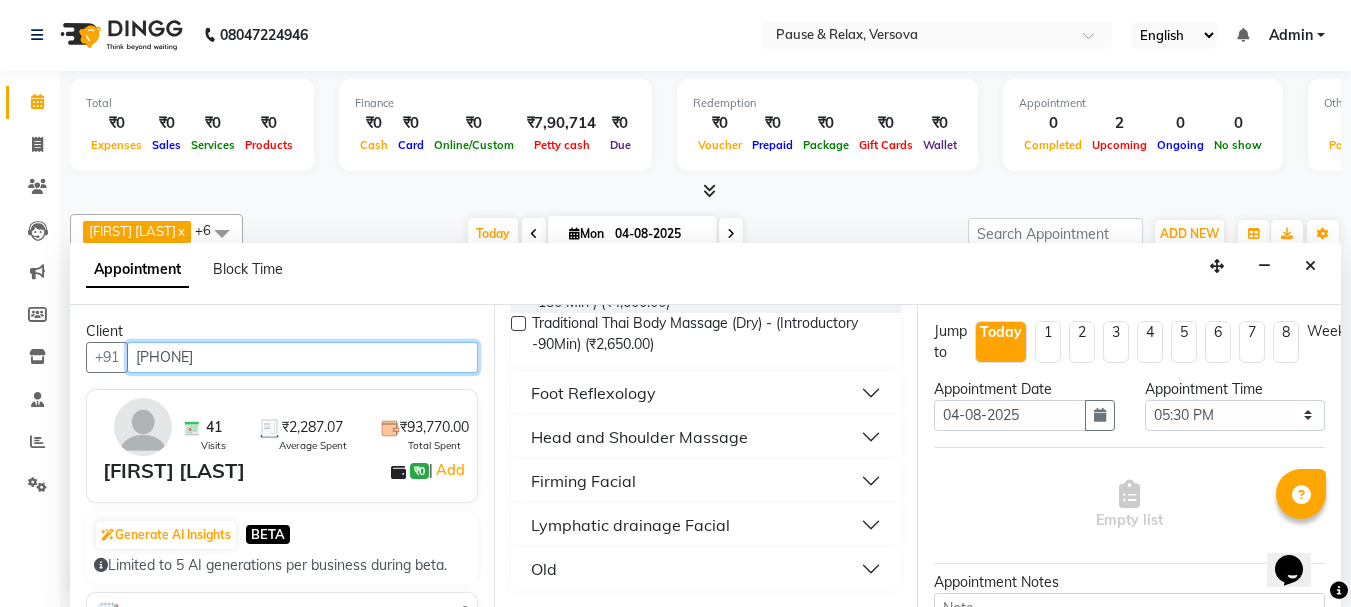 type on "[PHONE]" 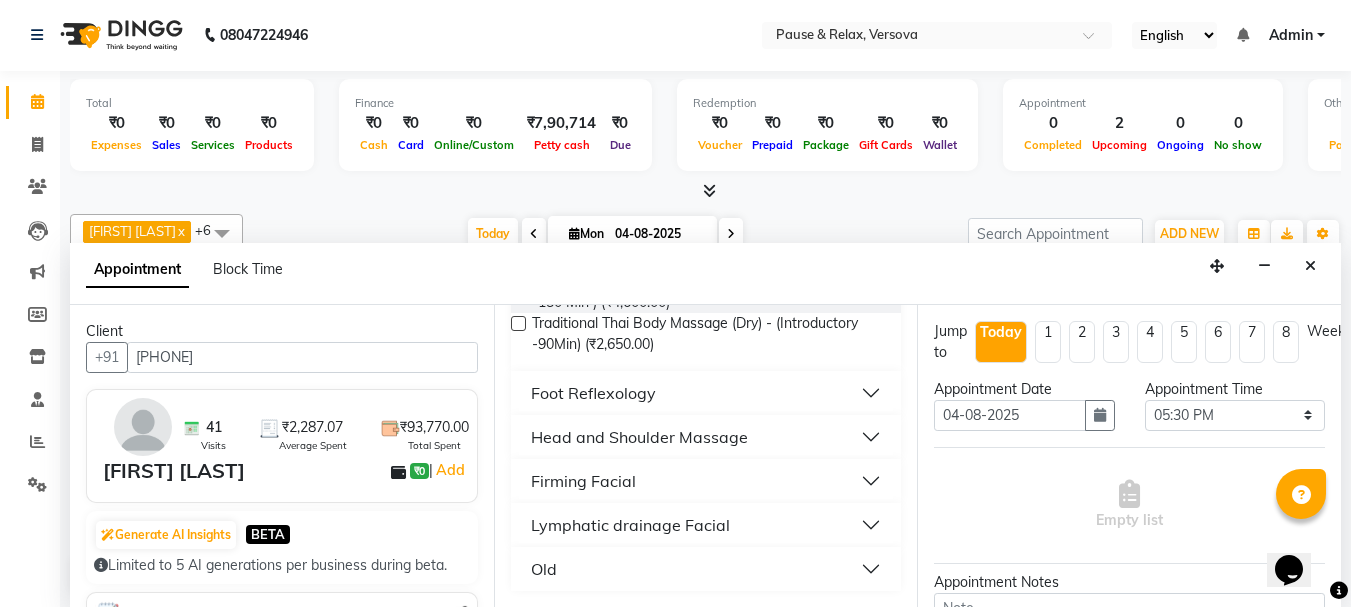 drag, startPoint x: 582, startPoint y: 481, endPoint x: 592, endPoint y: 486, distance: 11.18034 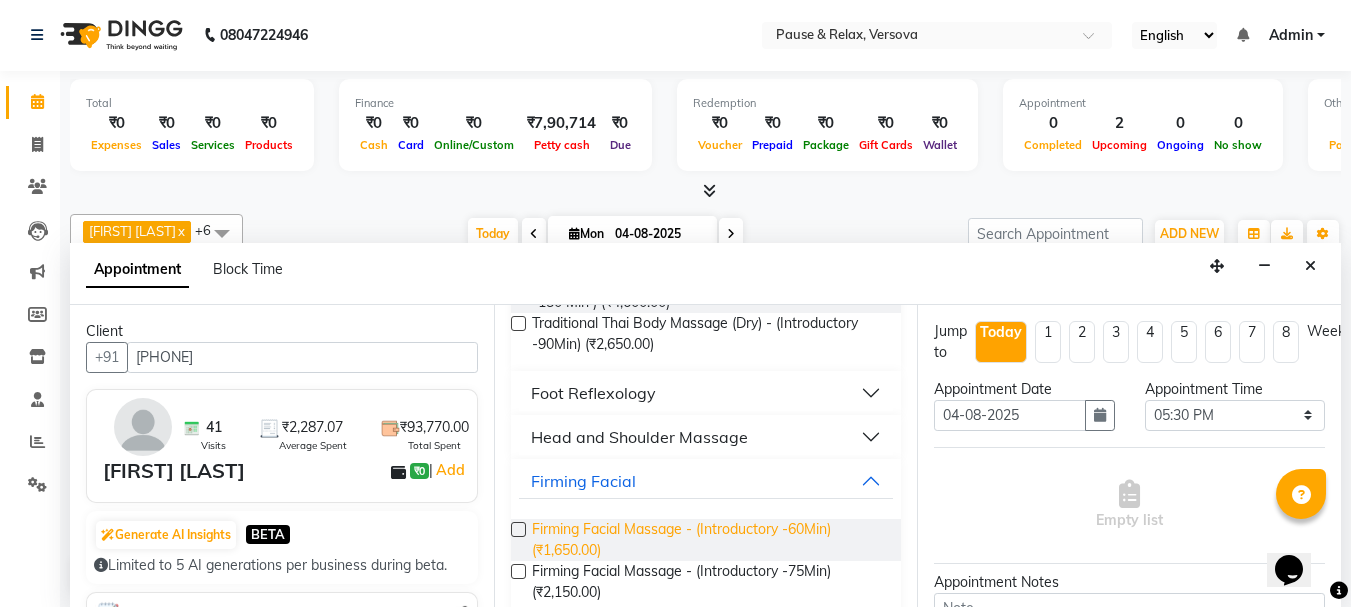 click on "Firming Facial Massage - (Introductory -60Min) (₹1,650.00)" at bounding box center [709, 540] 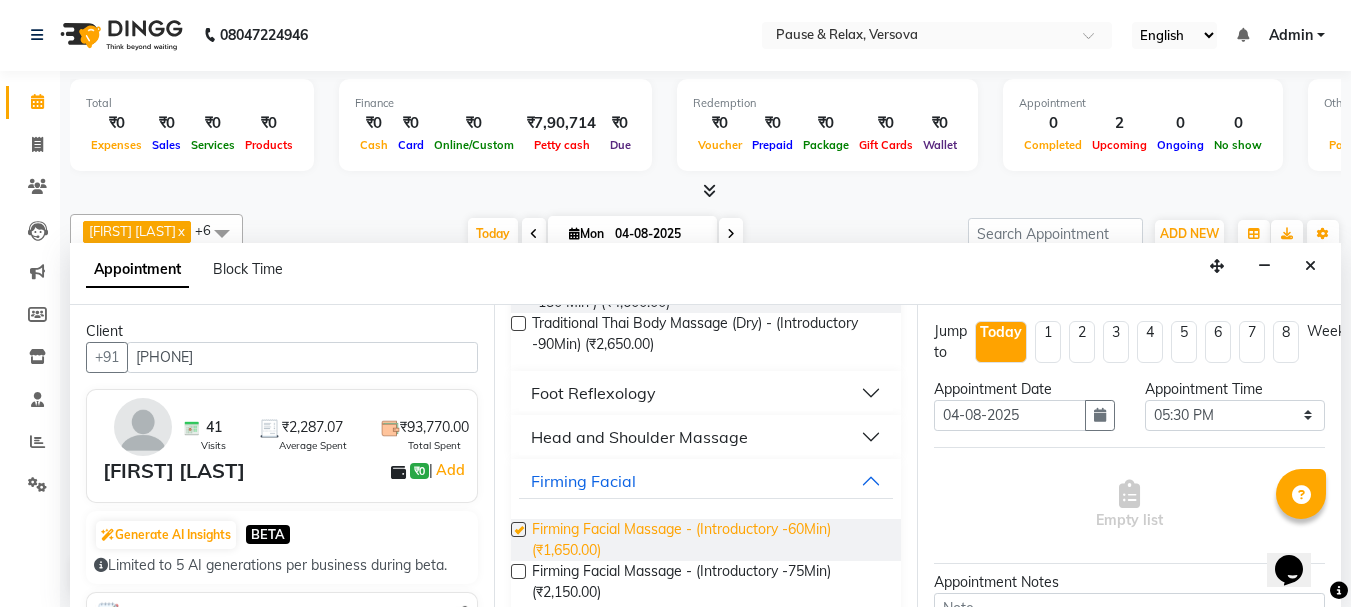 checkbox on "false" 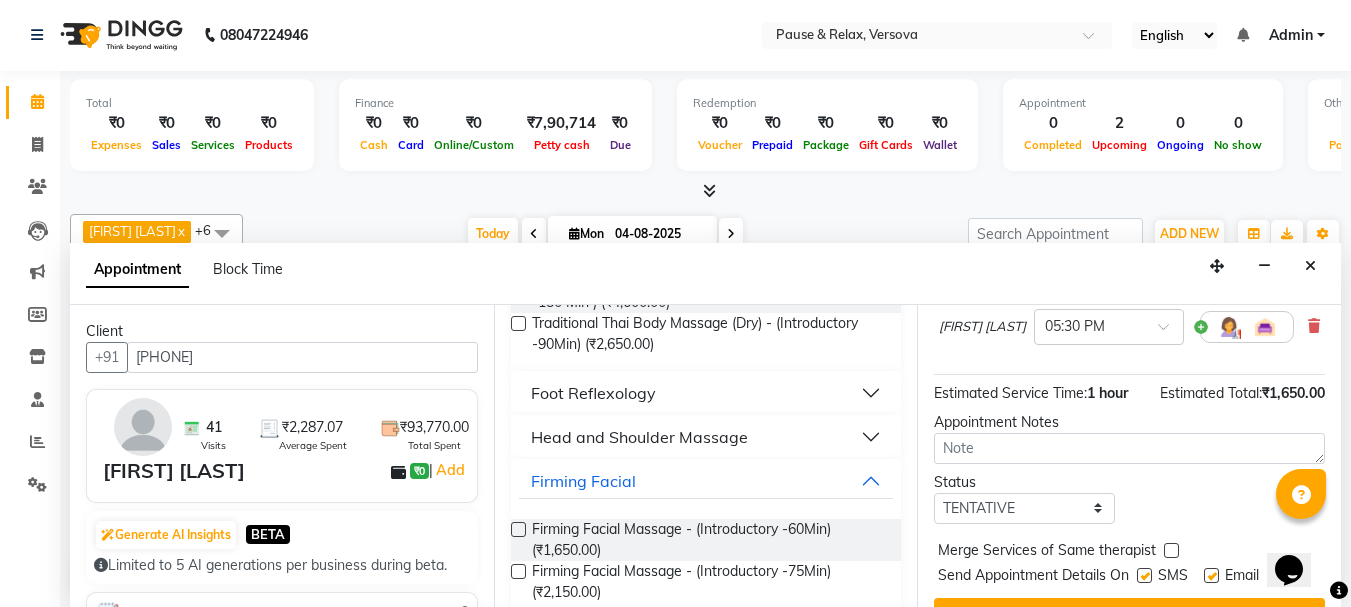 scroll, scrollTop: 263, scrollLeft: 0, axis: vertical 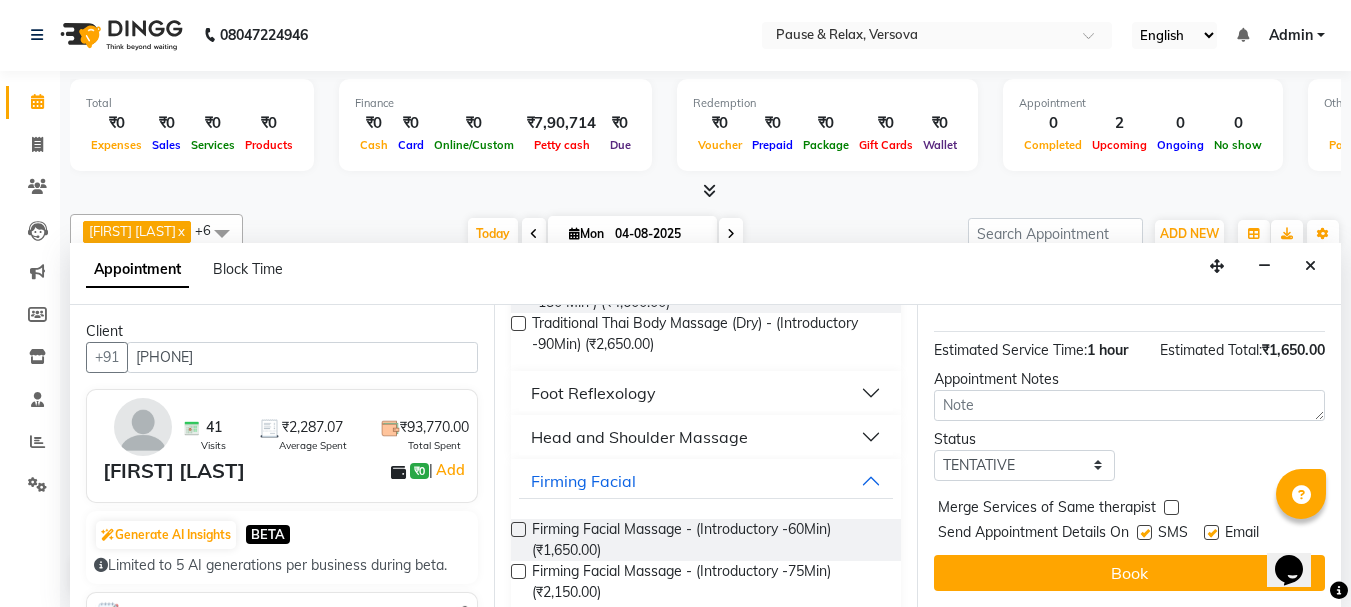 drag, startPoint x: 1216, startPoint y: 514, endPoint x: 1218, endPoint y: 524, distance: 10.198039 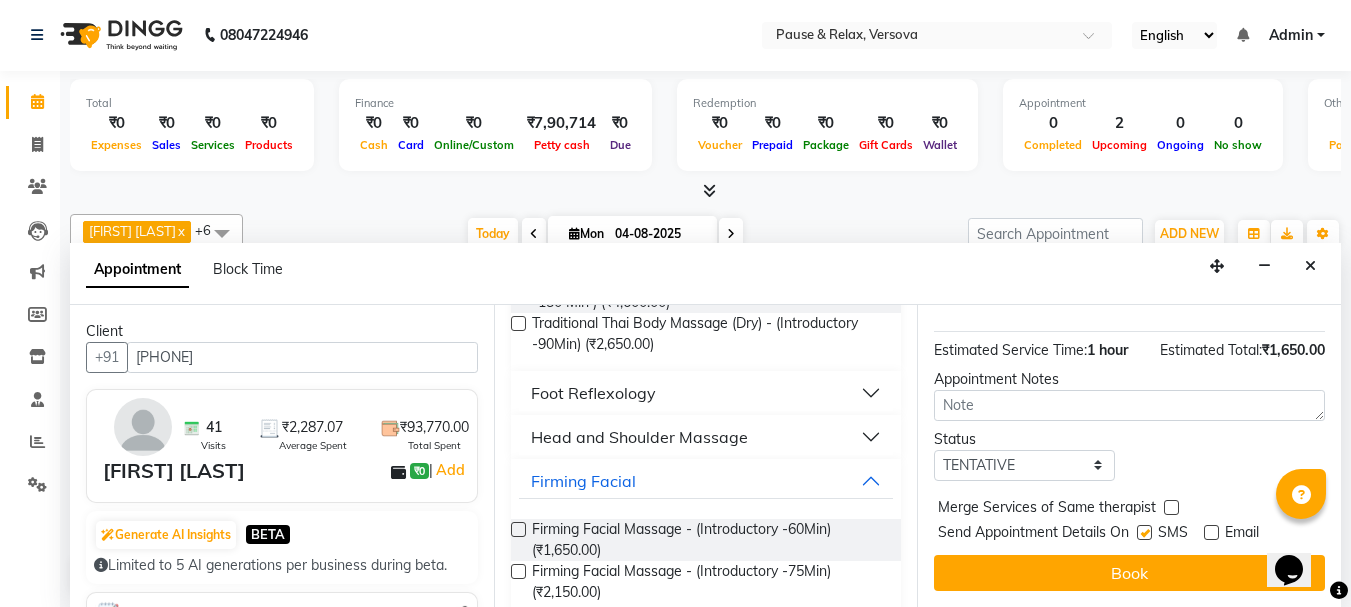 click on "Book" at bounding box center [1129, 573] 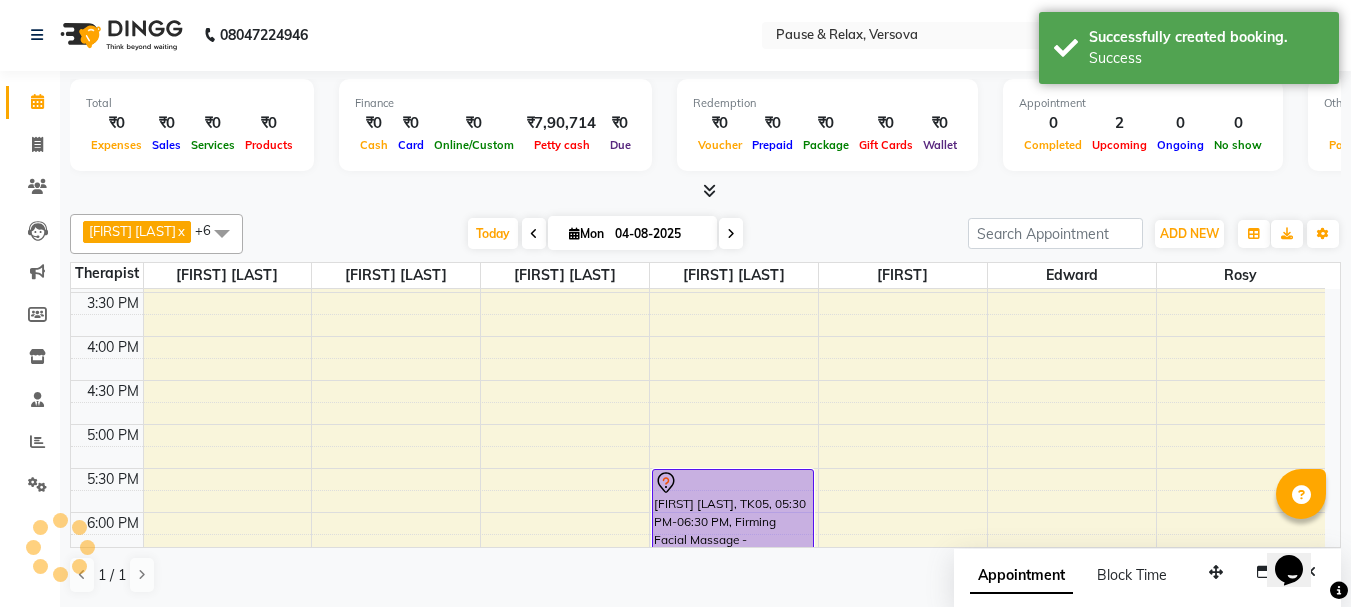 scroll, scrollTop: 0, scrollLeft: 0, axis: both 